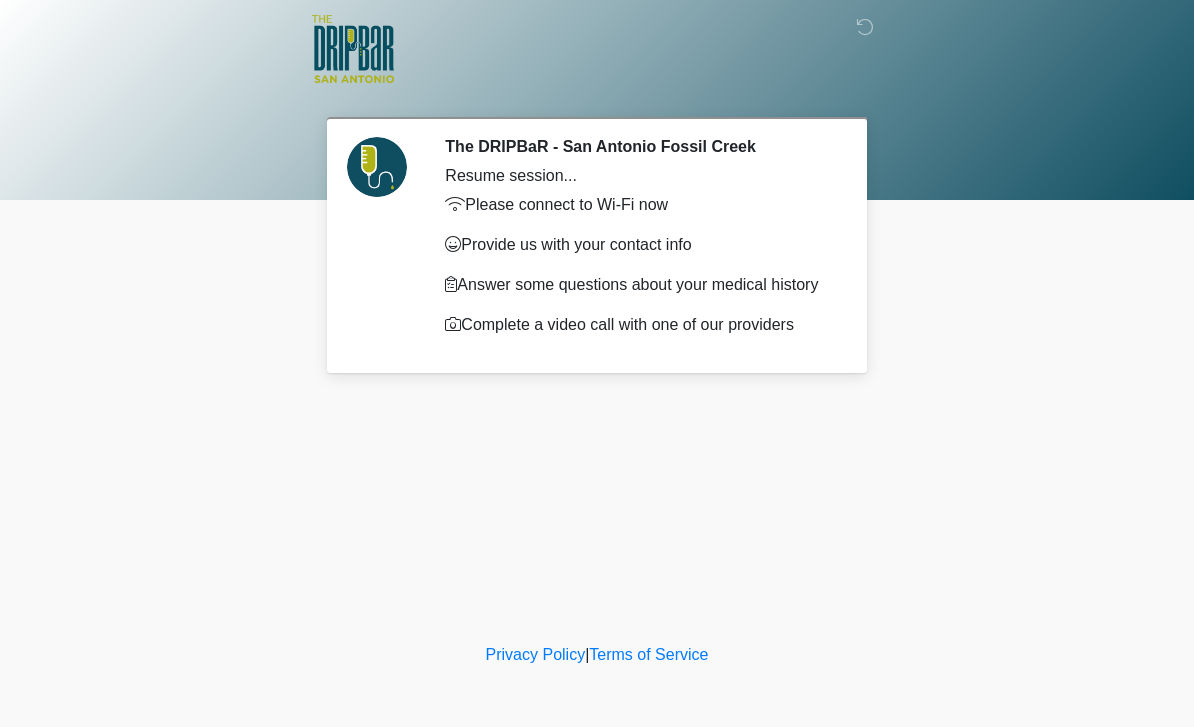 scroll, scrollTop: 0, scrollLeft: 0, axis: both 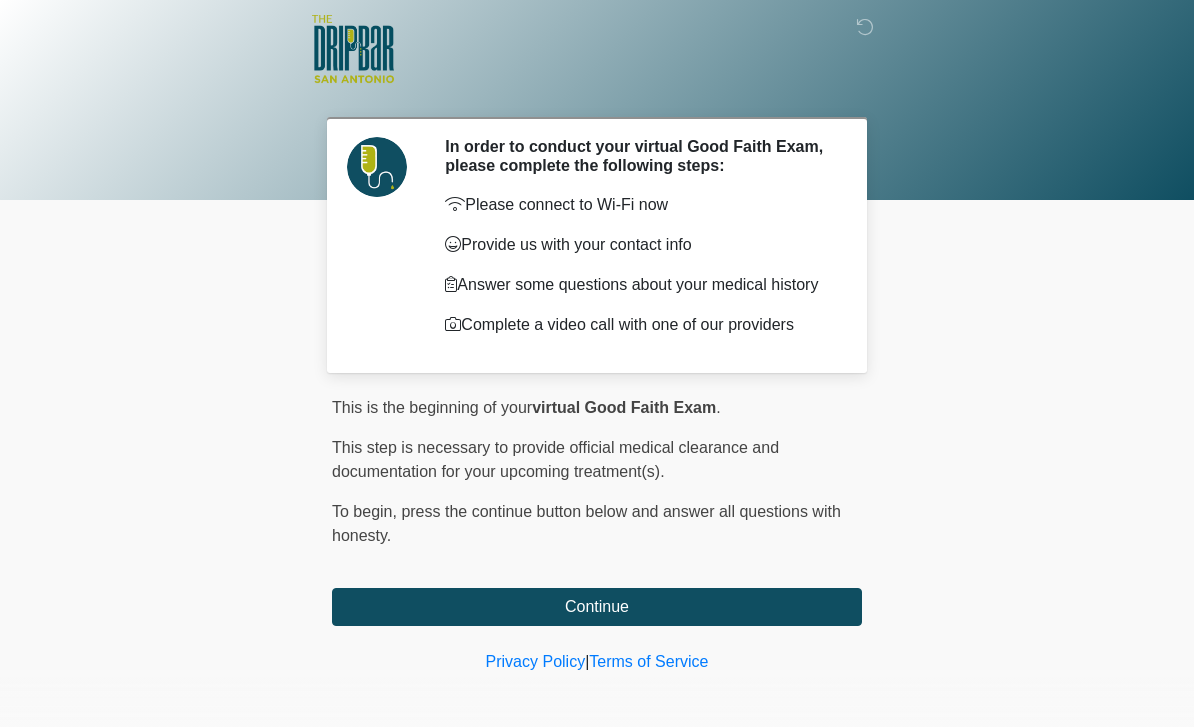 click on "Continue" at bounding box center [597, 607] 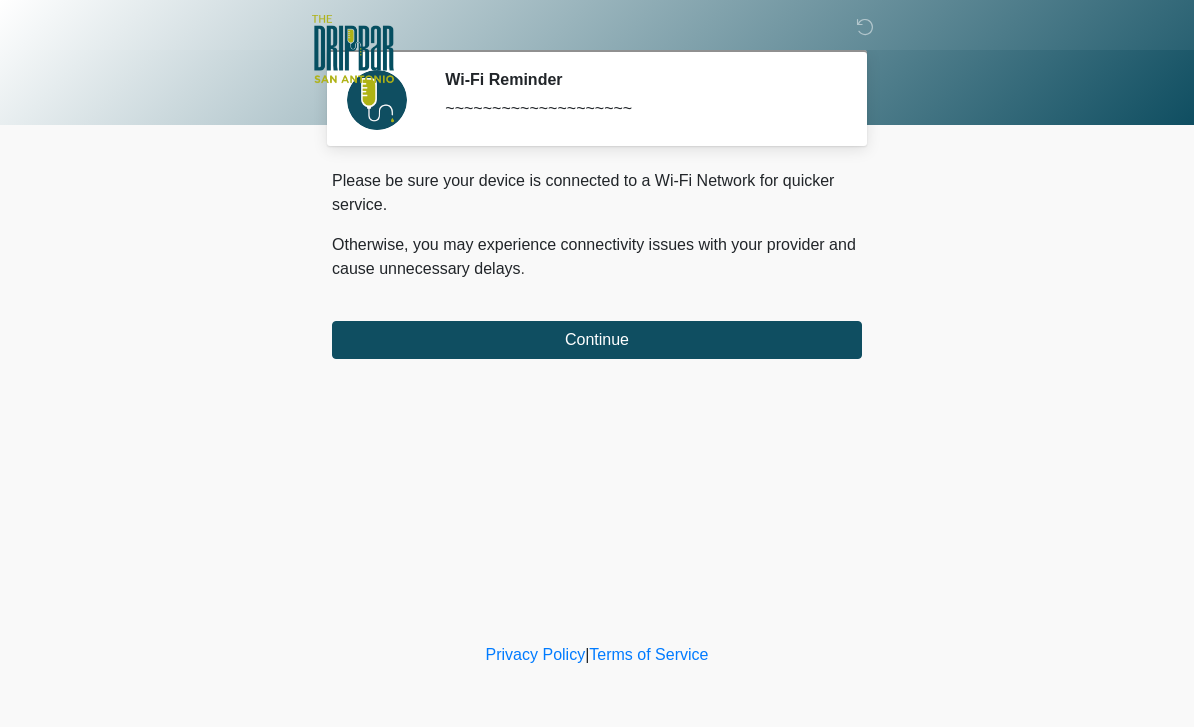 click on "Continue" at bounding box center [597, 340] 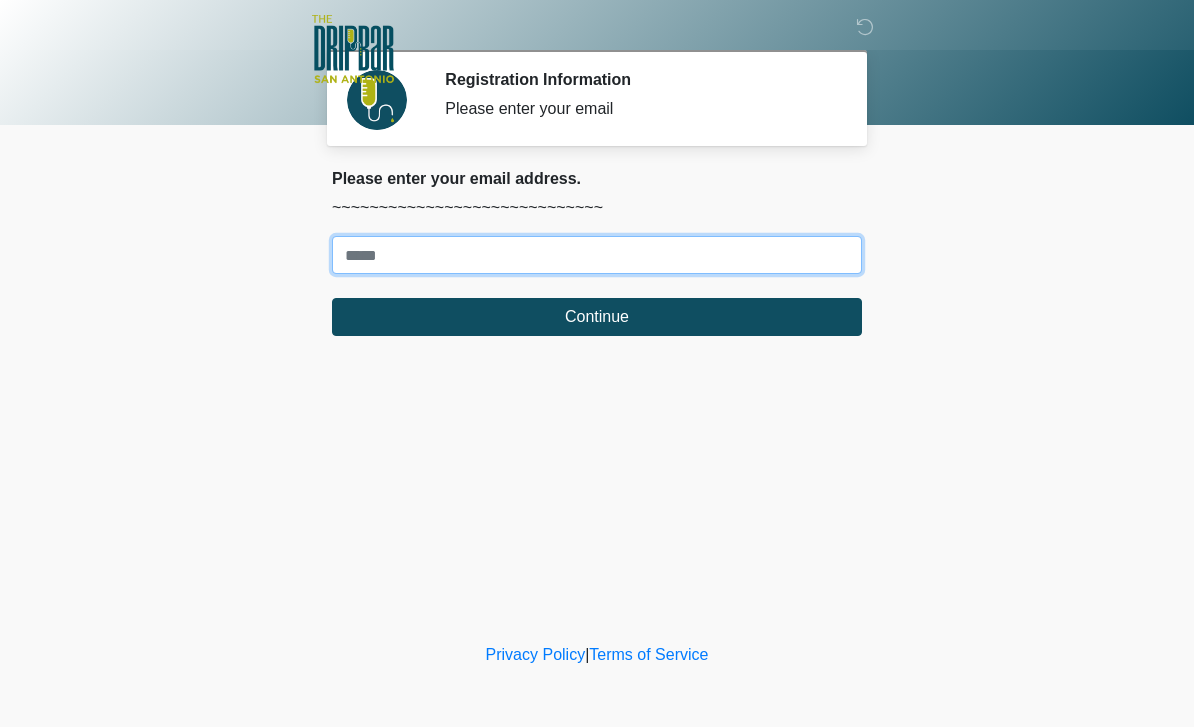 click on "Where should we email your treatment plan?" at bounding box center [597, 255] 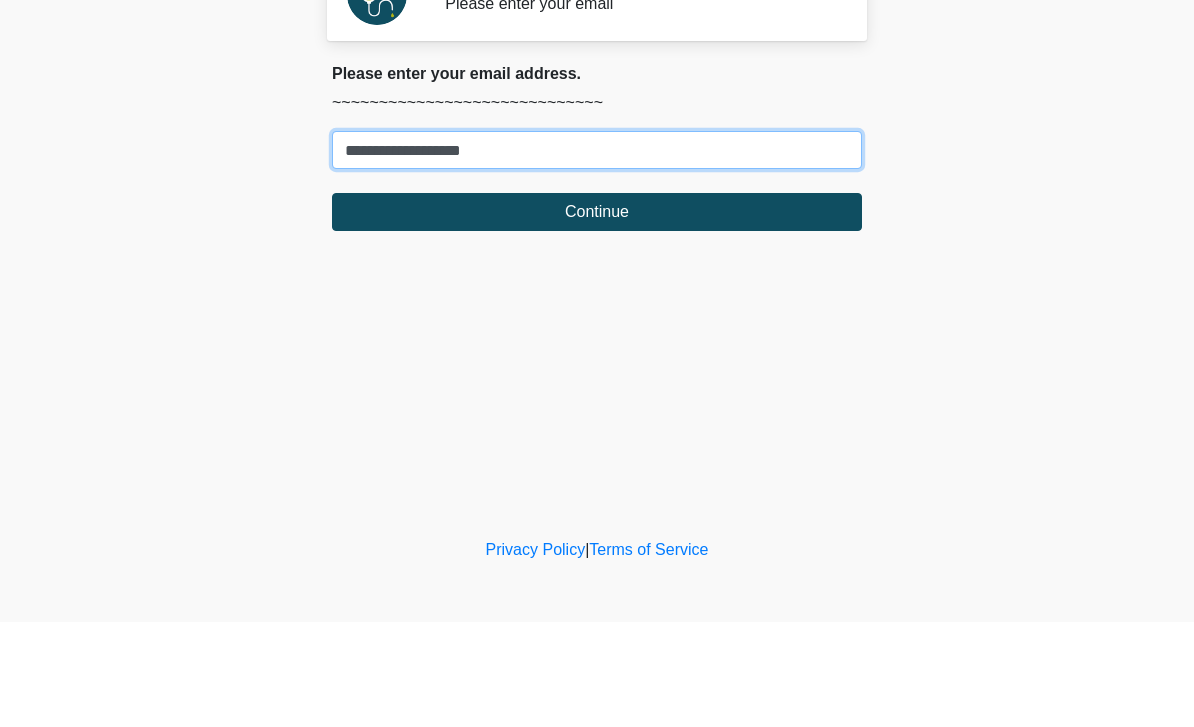 type on "**********" 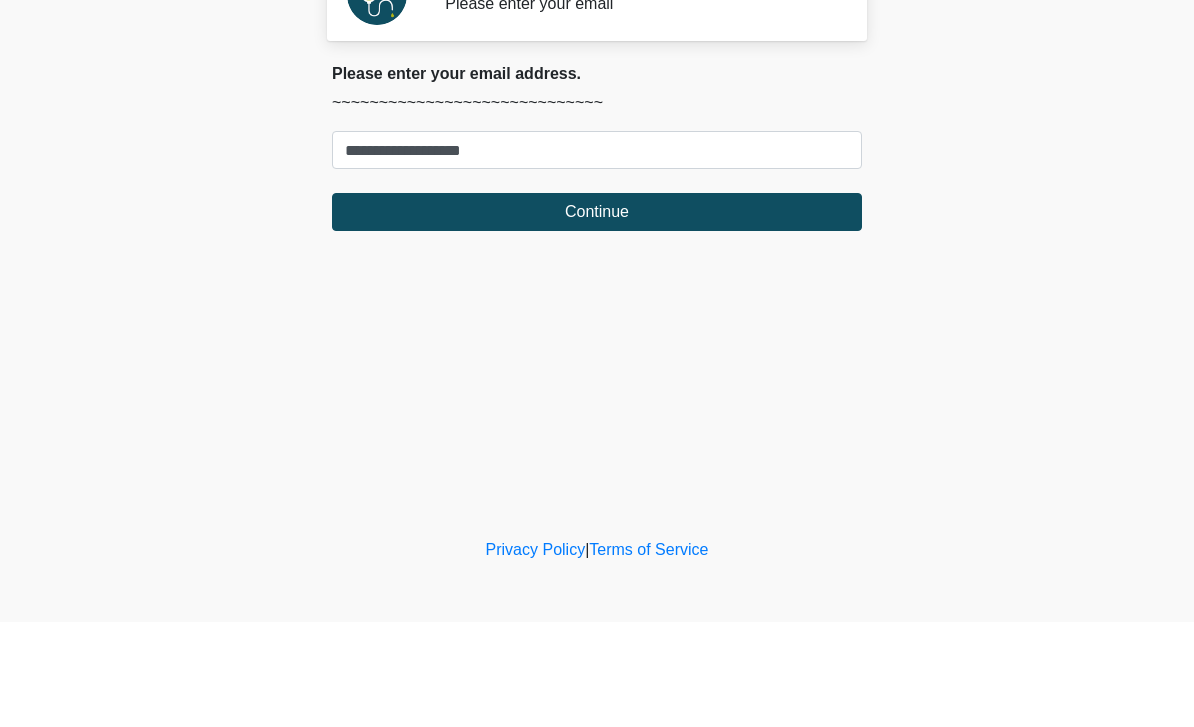 click on "Continue" at bounding box center [597, 317] 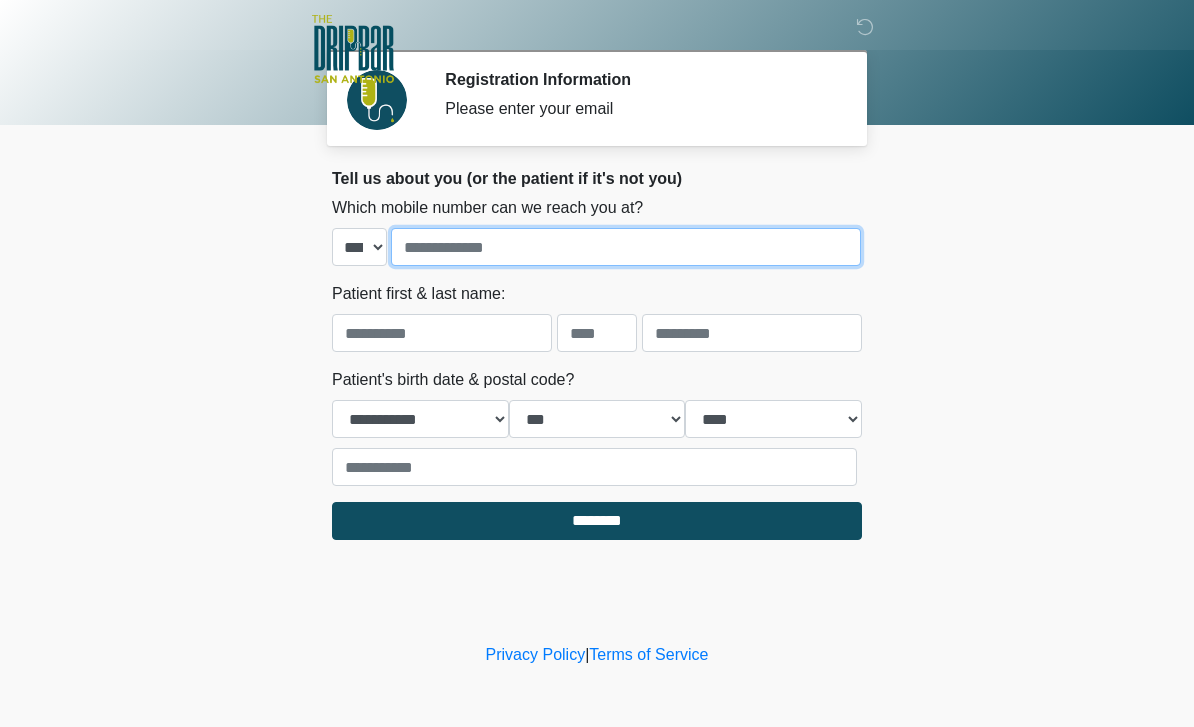 click at bounding box center (626, 247) 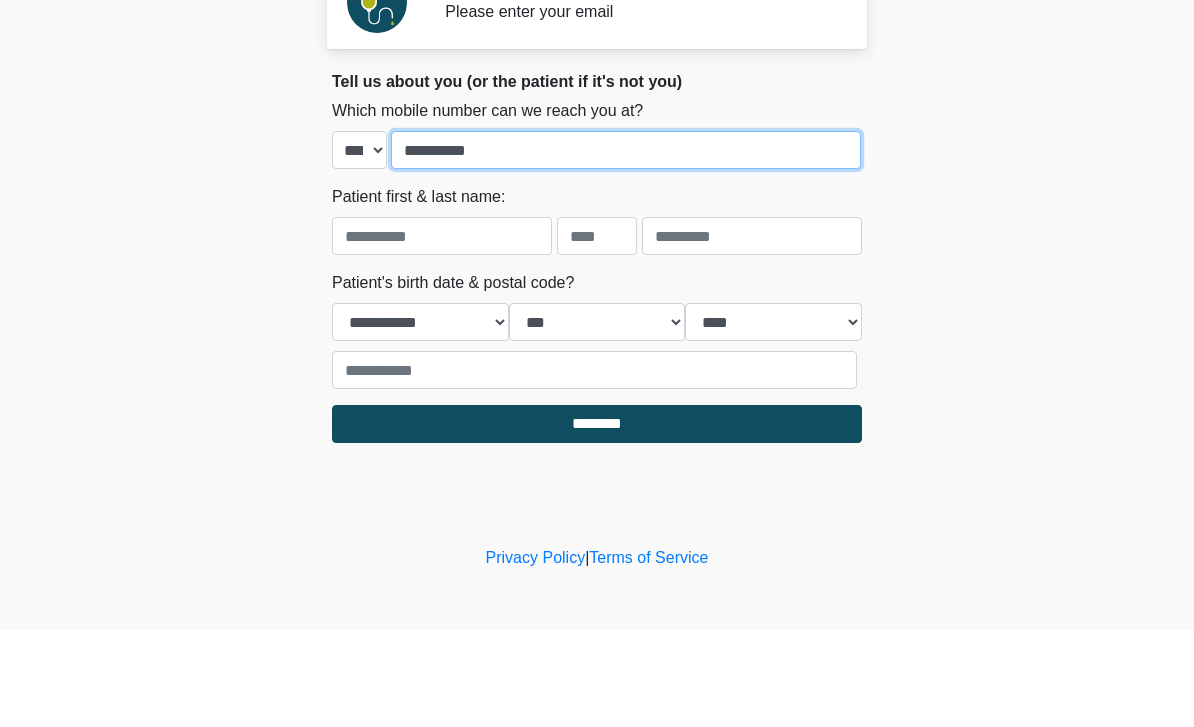 type on "**********" 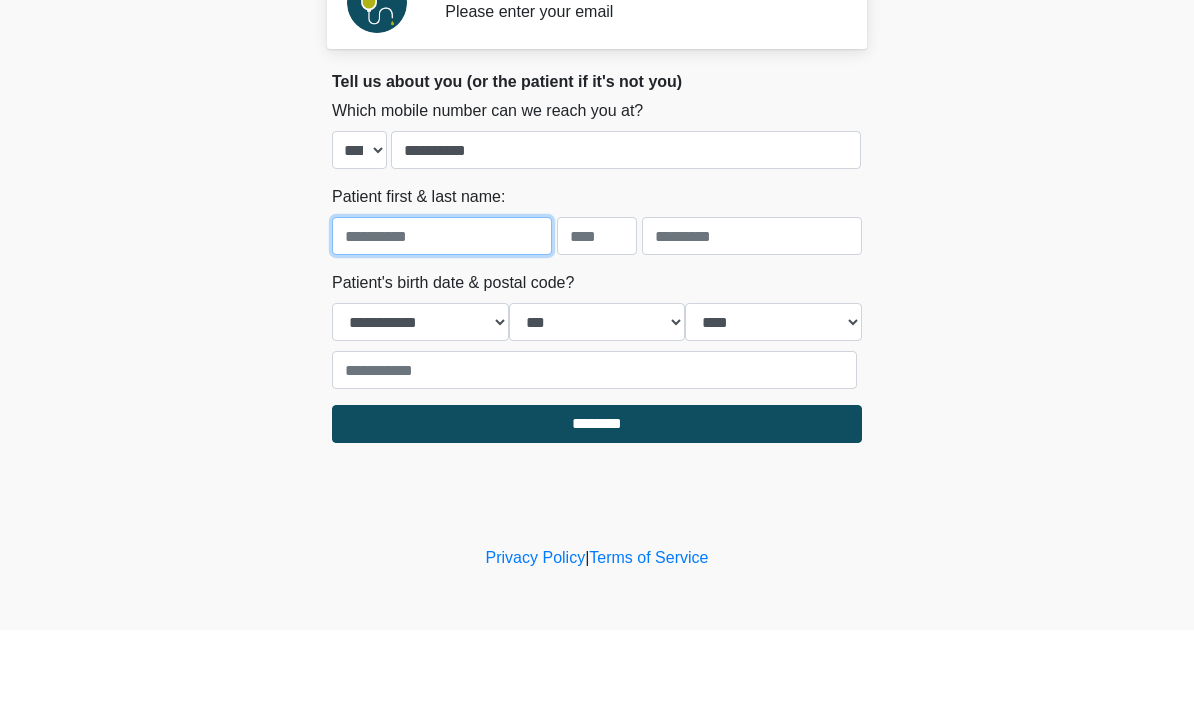 click at bounding box center [442, 333] 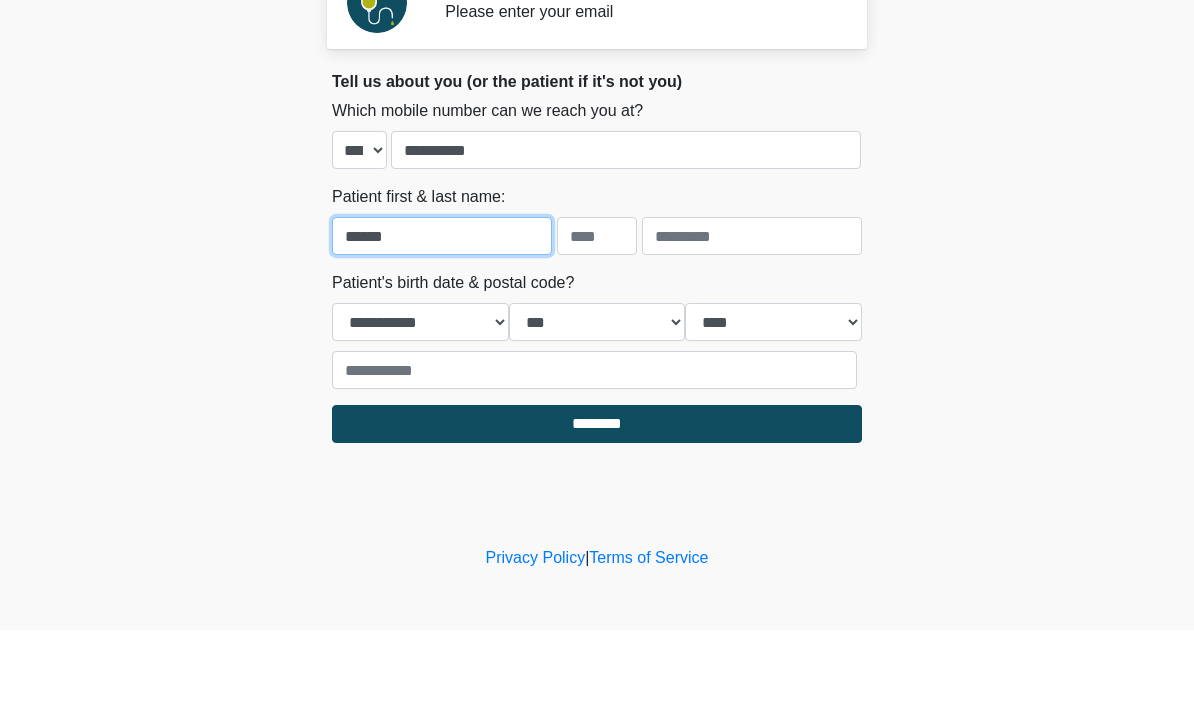 type on "******" 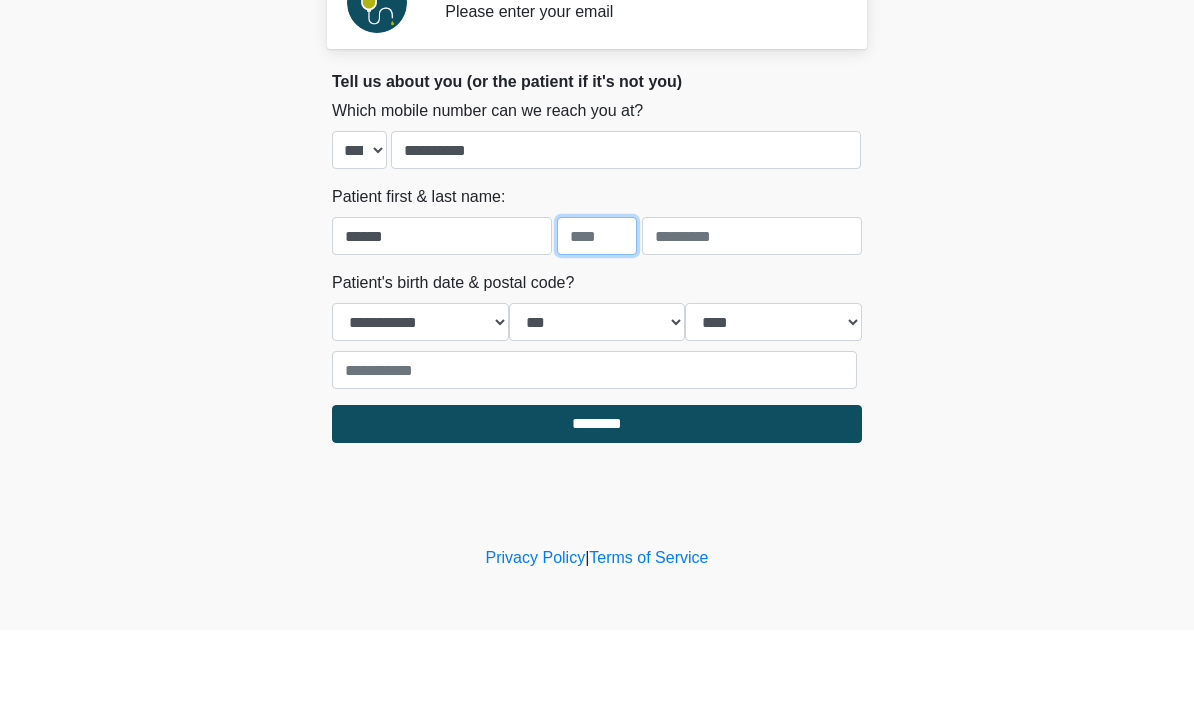click at bounding box center [597, 333] 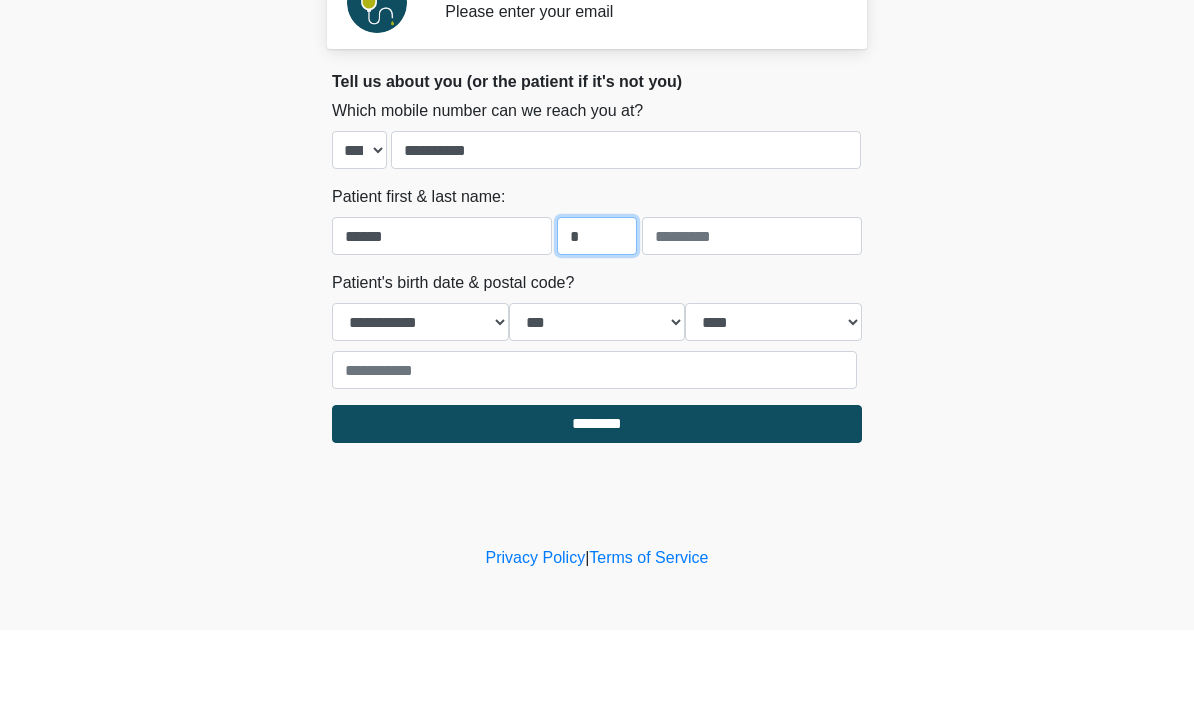 type on "*" 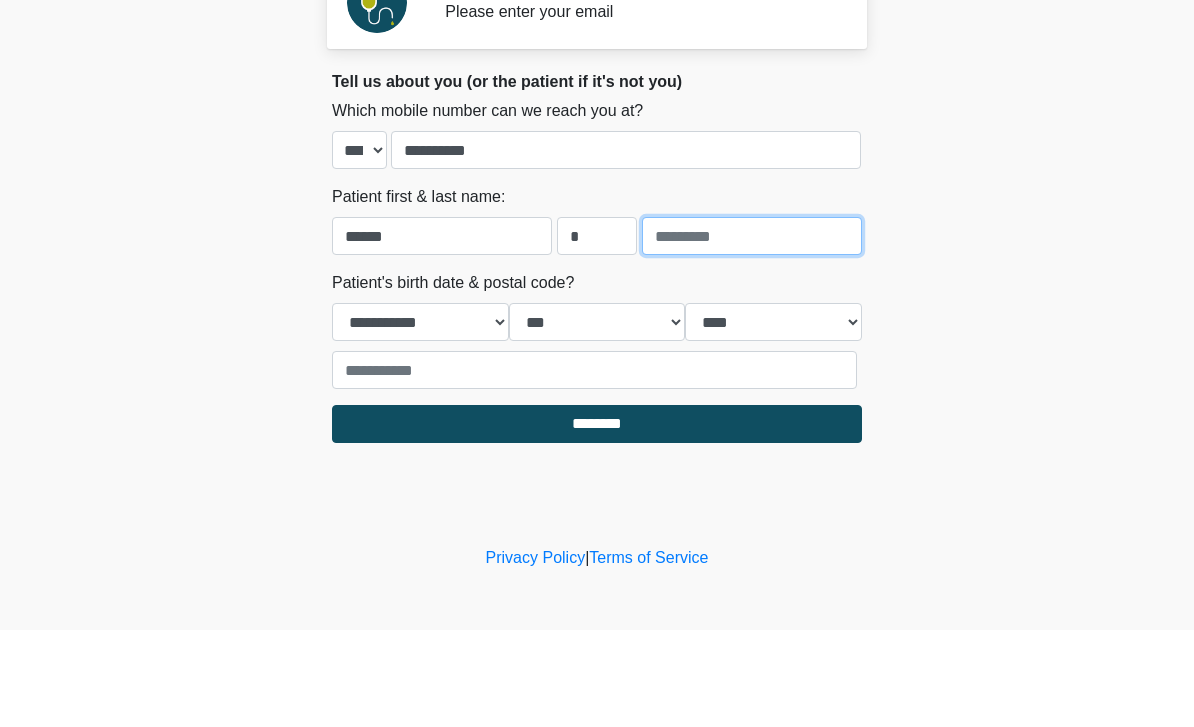 click at bounding box center [752, 333] 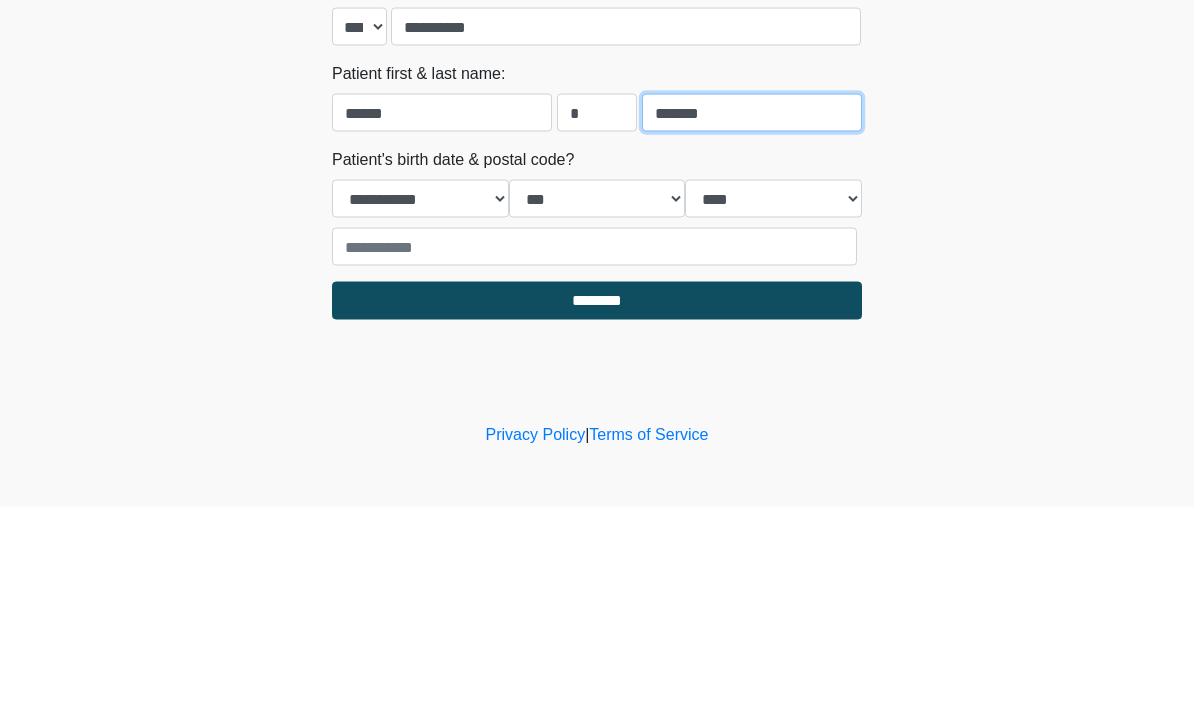 type on "*******" 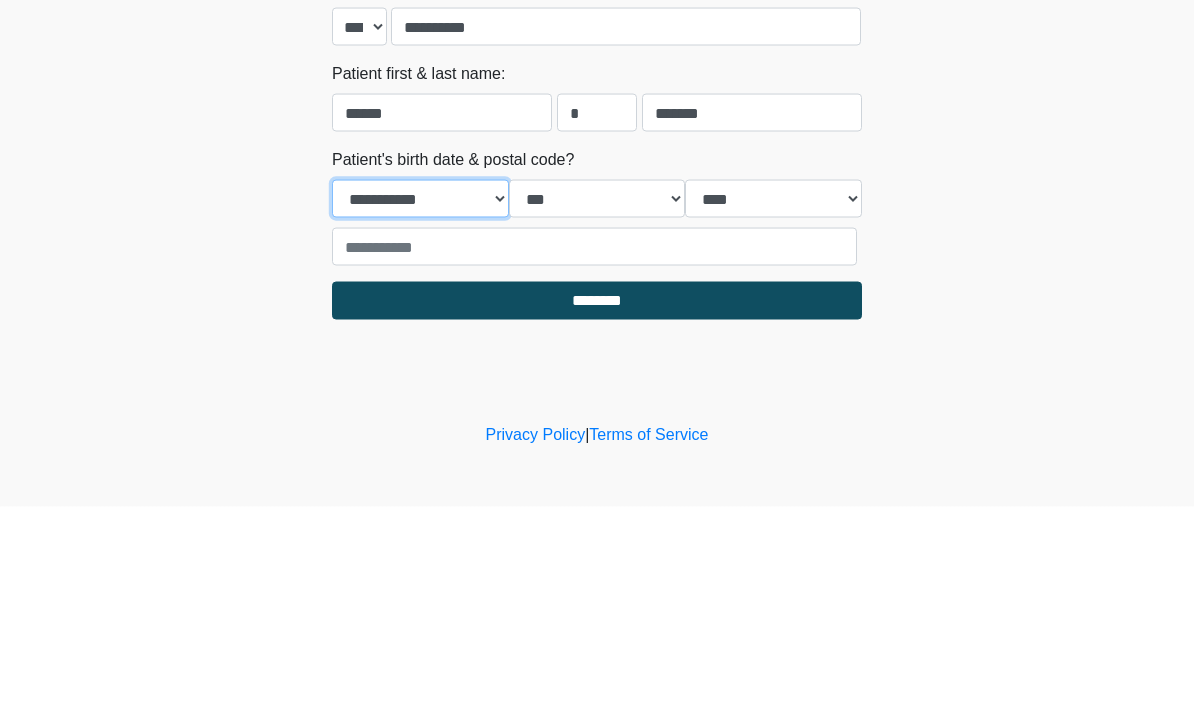 click on "**********" at bounding box center (420, 419) 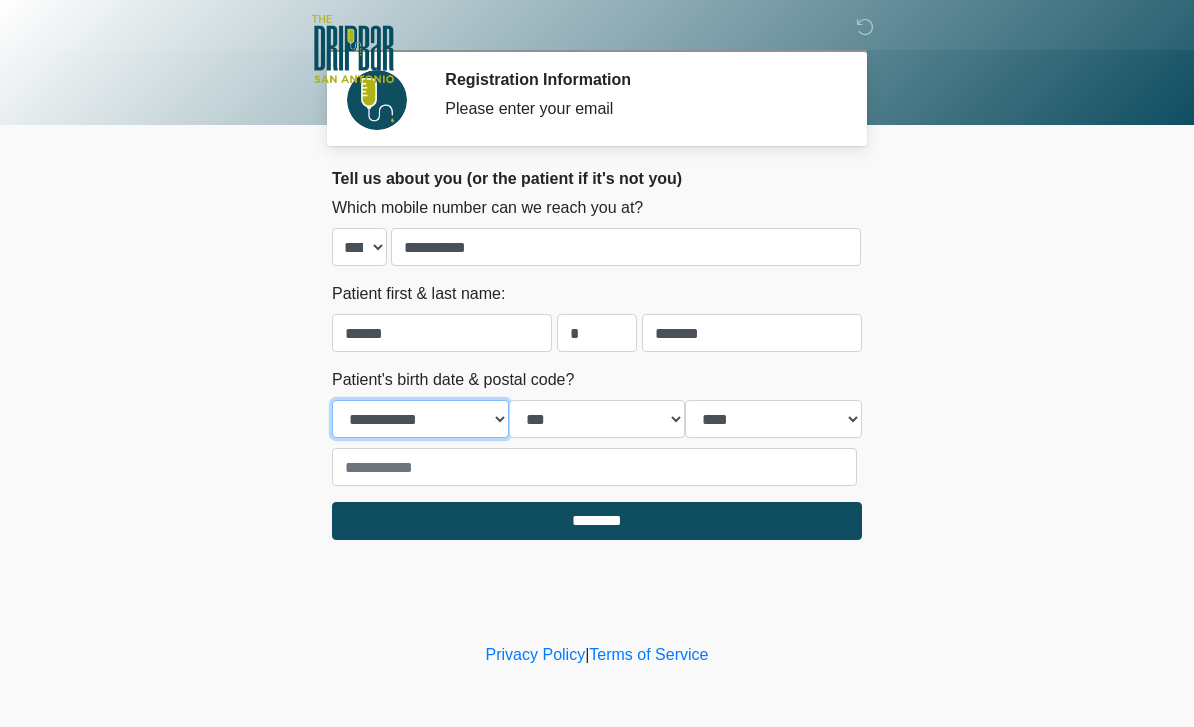 select on "*" 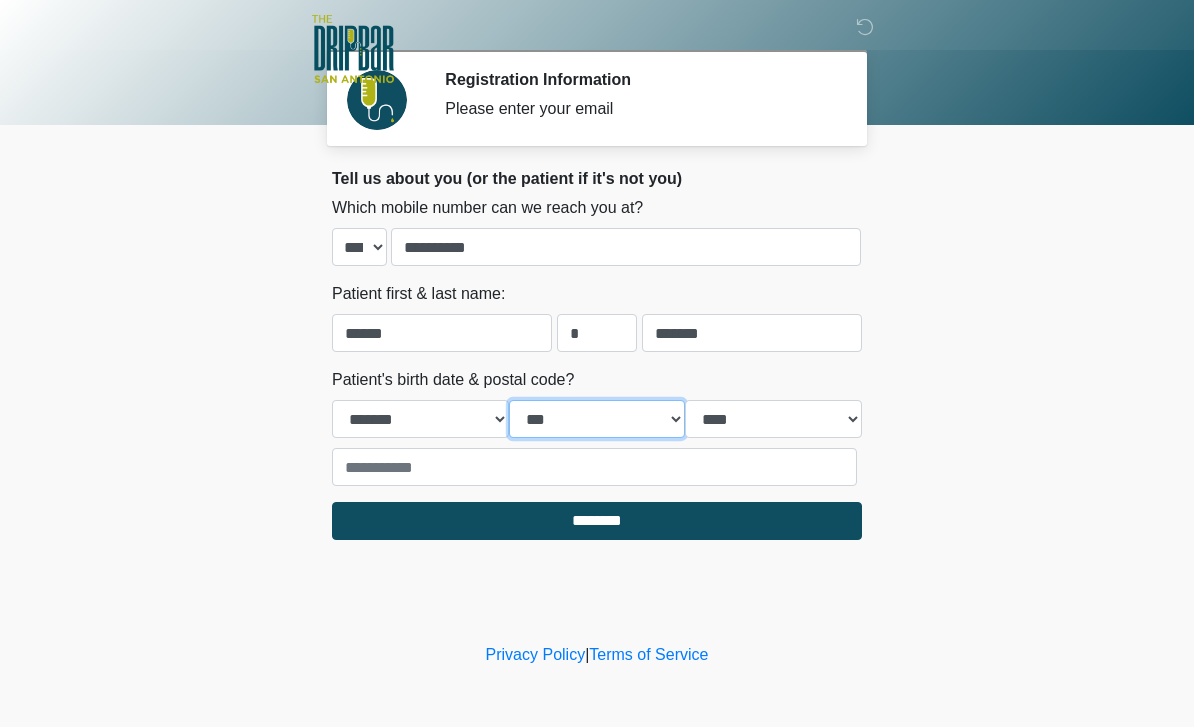 click on "***
*
*
*
*
*
*
*
*
*
**
**
**
**
**
**
**
**
**
**
**
**
**
**
**
**
**
**
**
**
**
**" at bounding box center (597, 419) 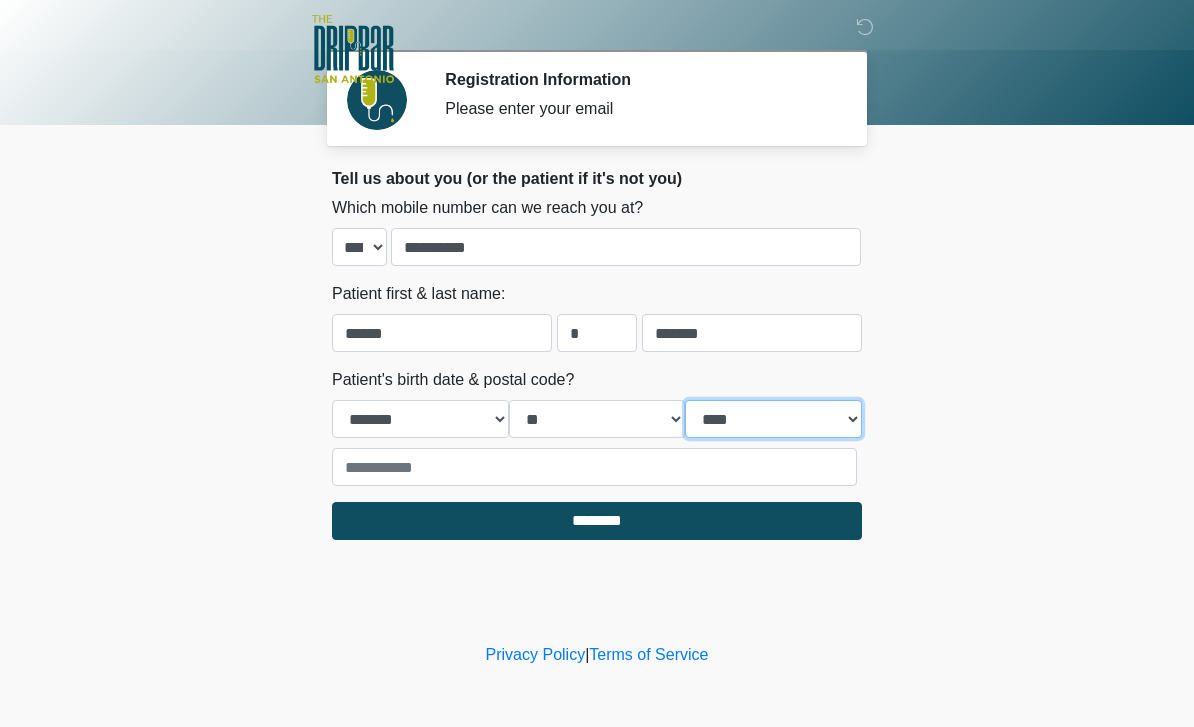 click on "****
****
****
****
****
****
****
****
****
****
****
****
****
****
****
****
****
****
****
****
****
****
****
****
****
****
****
****
****
****
****
****
****
****
****
****
****
****
****
****
****
****
****
****
****
****
****
****
****
****
****
****
****
****
****
****
****
****
****
****
****
****
****
****
****
****
****
****
****
****
****
****
****
****
****
****
****
****
****
****
****
****
****
****
****
****
****
****
****
****
****
****
****
****
****
****
****
****
****
****
****
****" at bounding box center [773, 419] 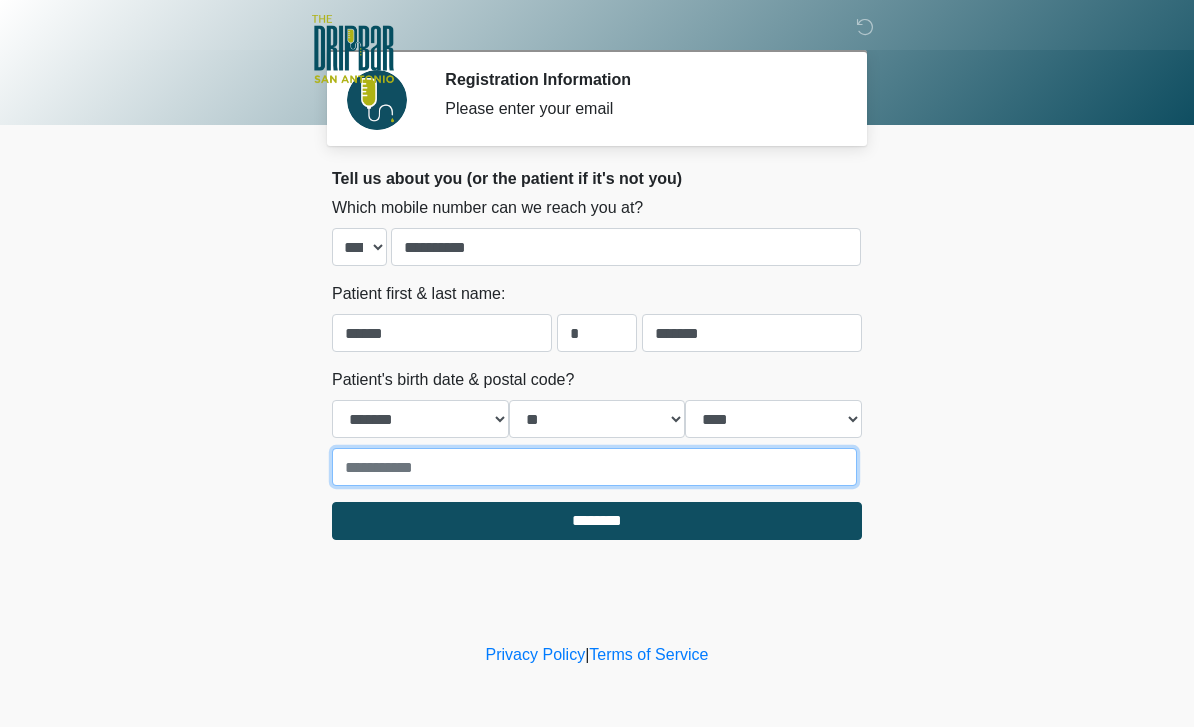 click at bounding box center [594, 467] 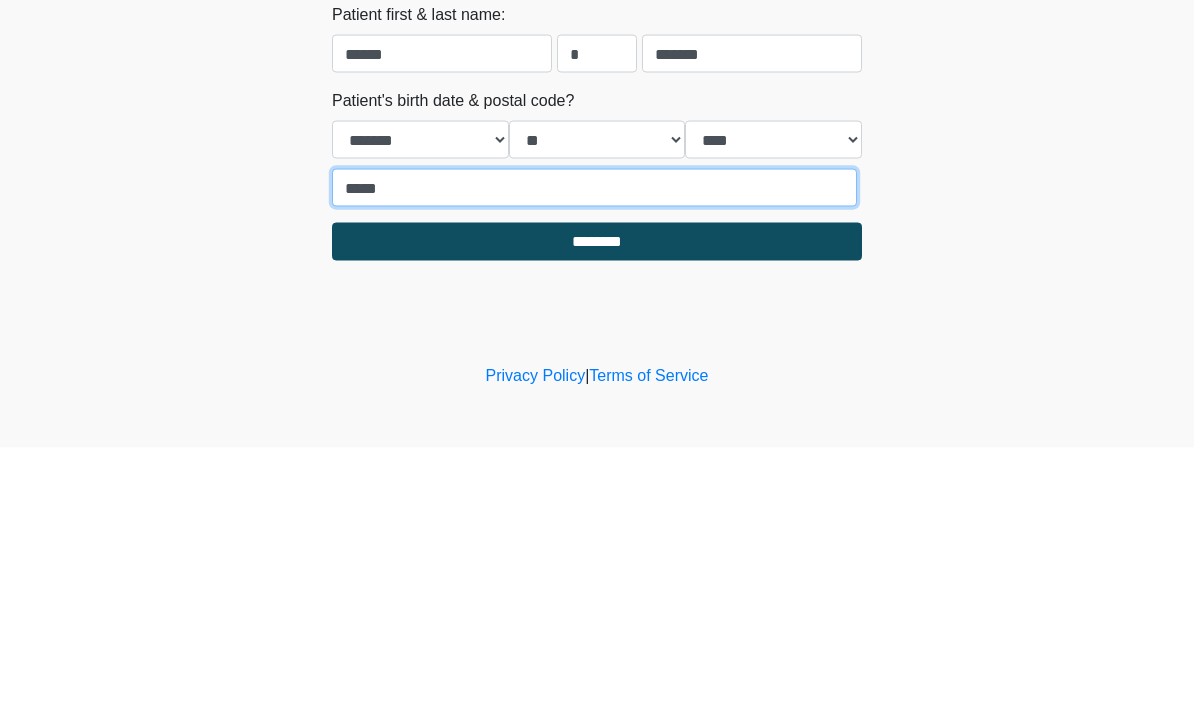 type on "*****" 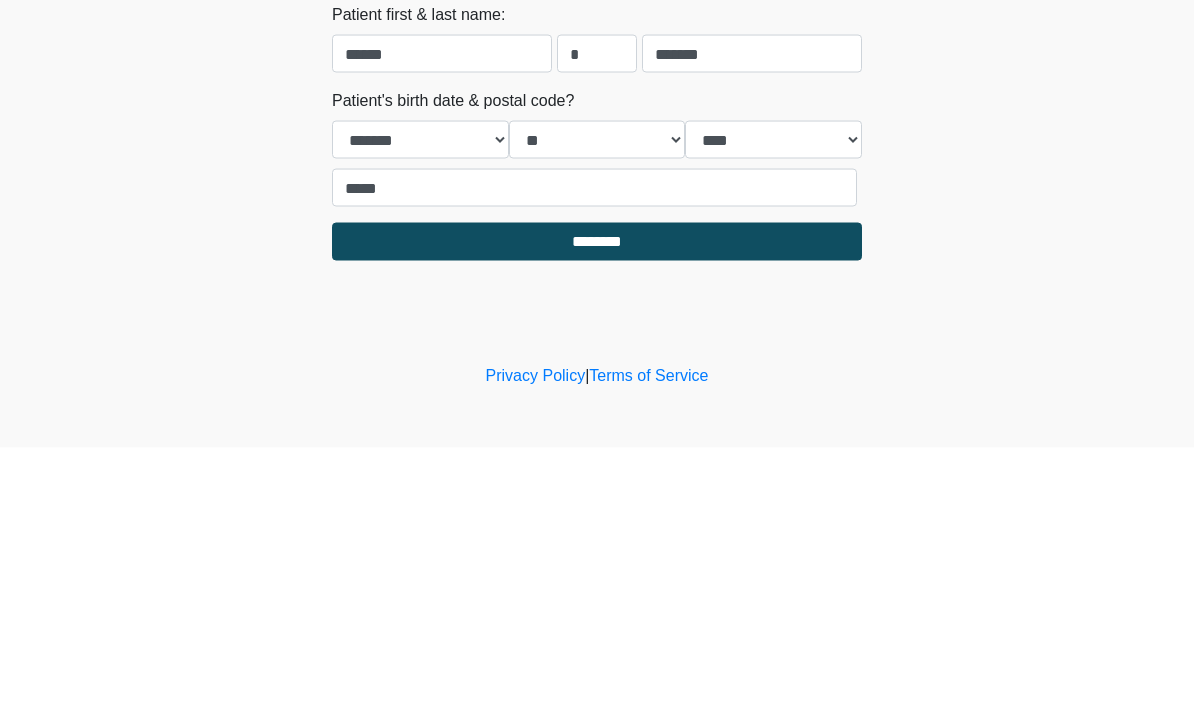 click on "********" at bounding box center (597, 521) 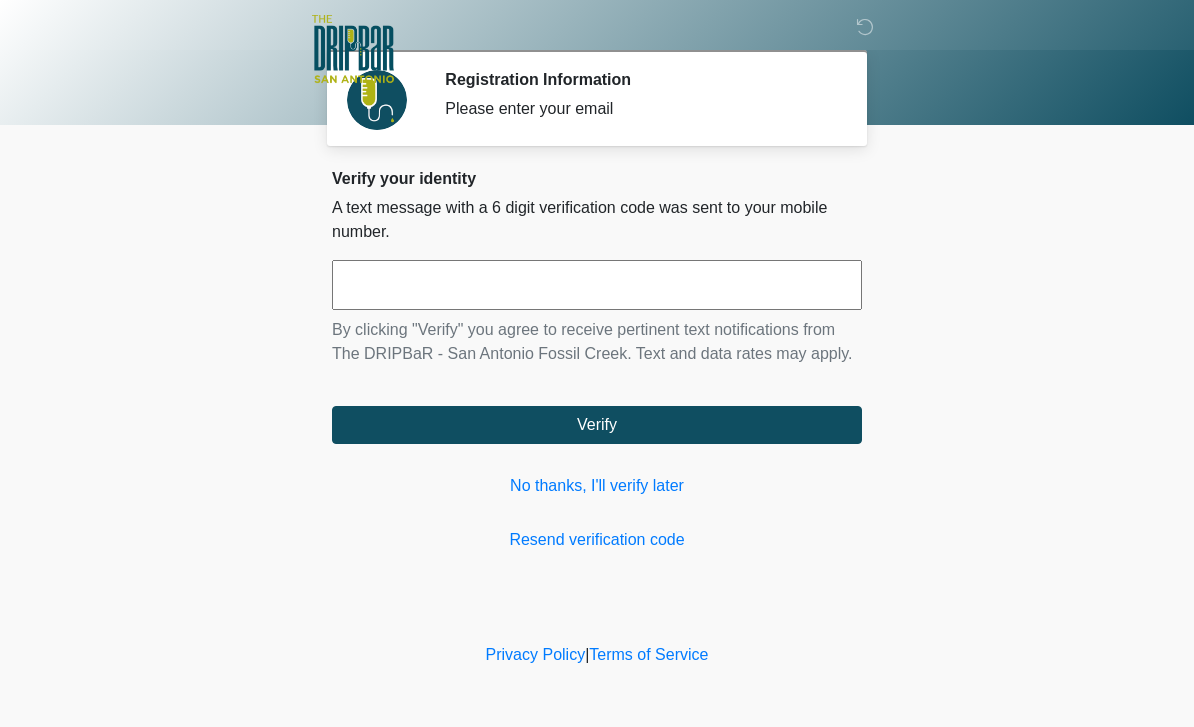 click at bounding box center (597, 285) 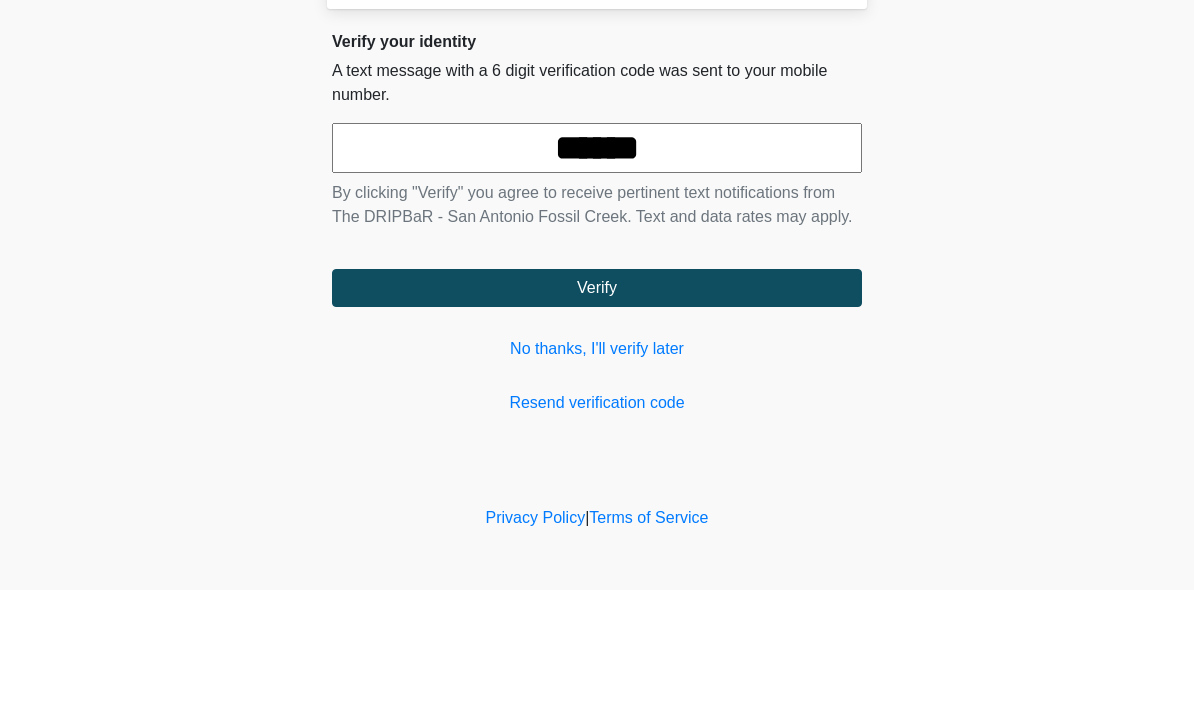 type on "******" 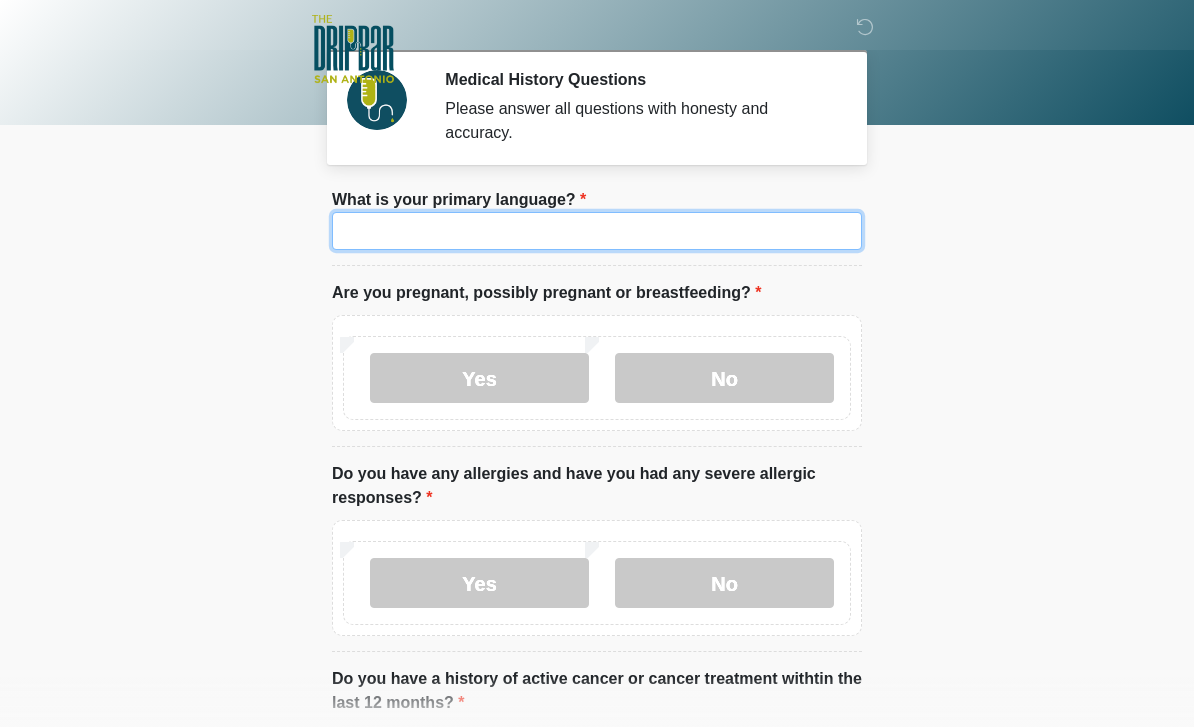 click on "What is your primary language?" at bounding box center (597, 231) 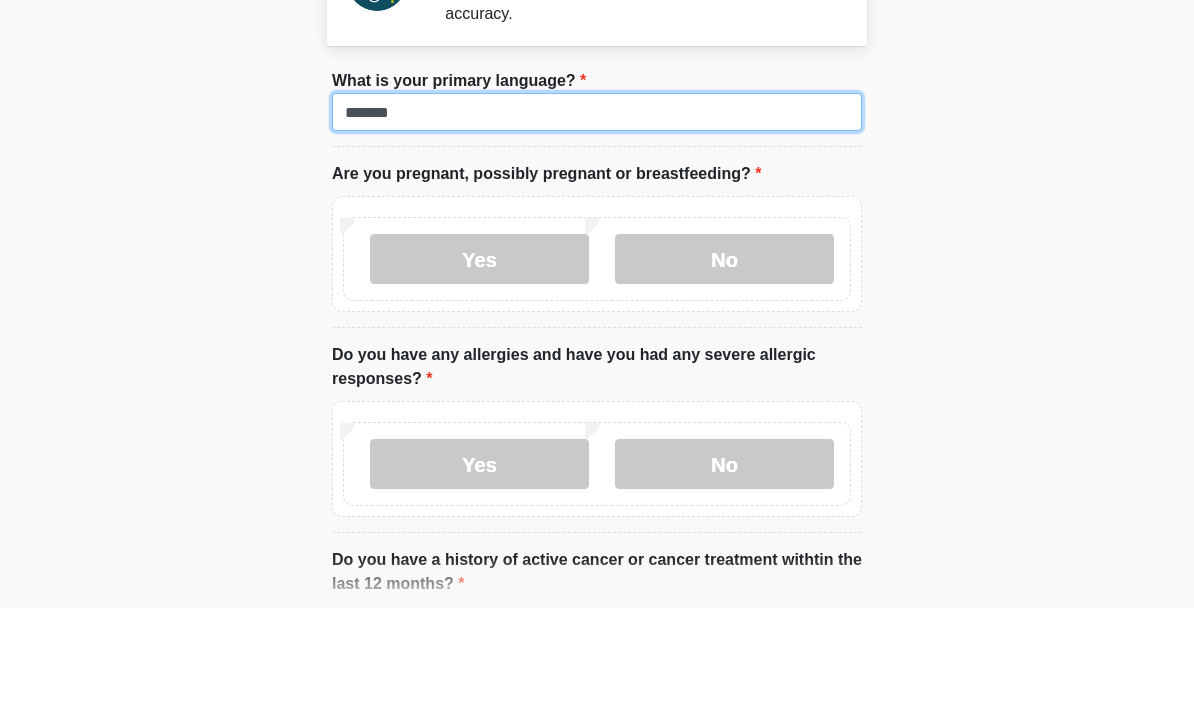 type on "*******" 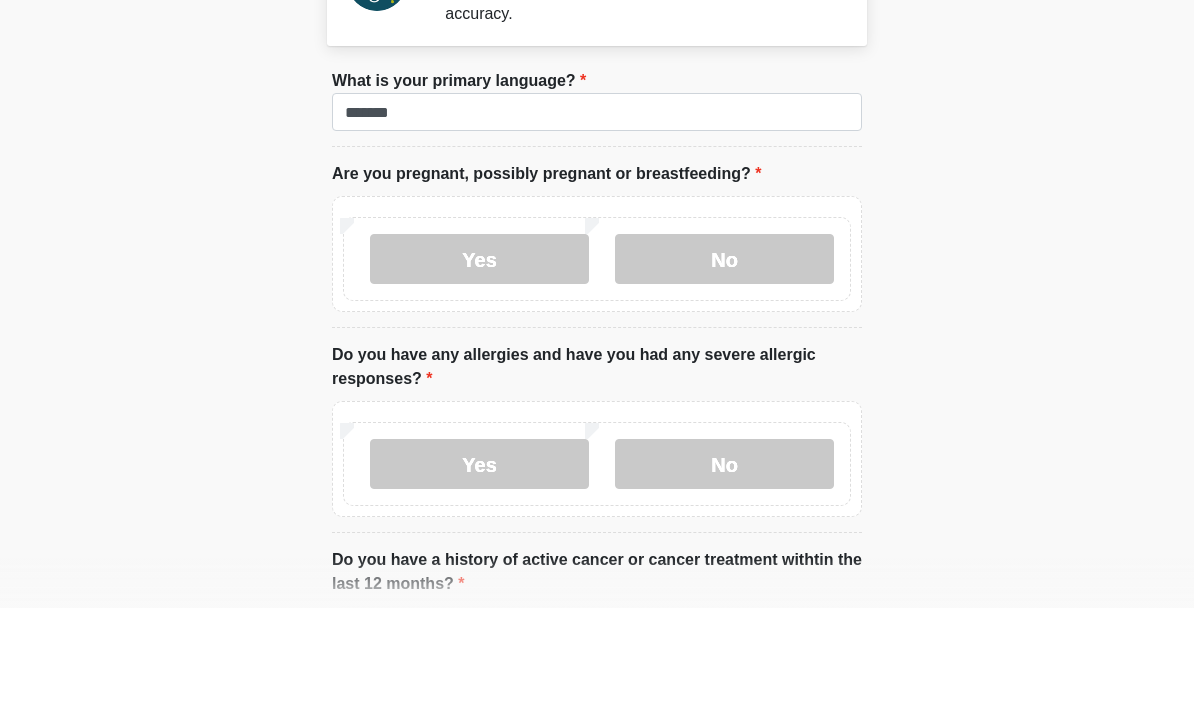 click on "No" at bounding box center [724, 378] 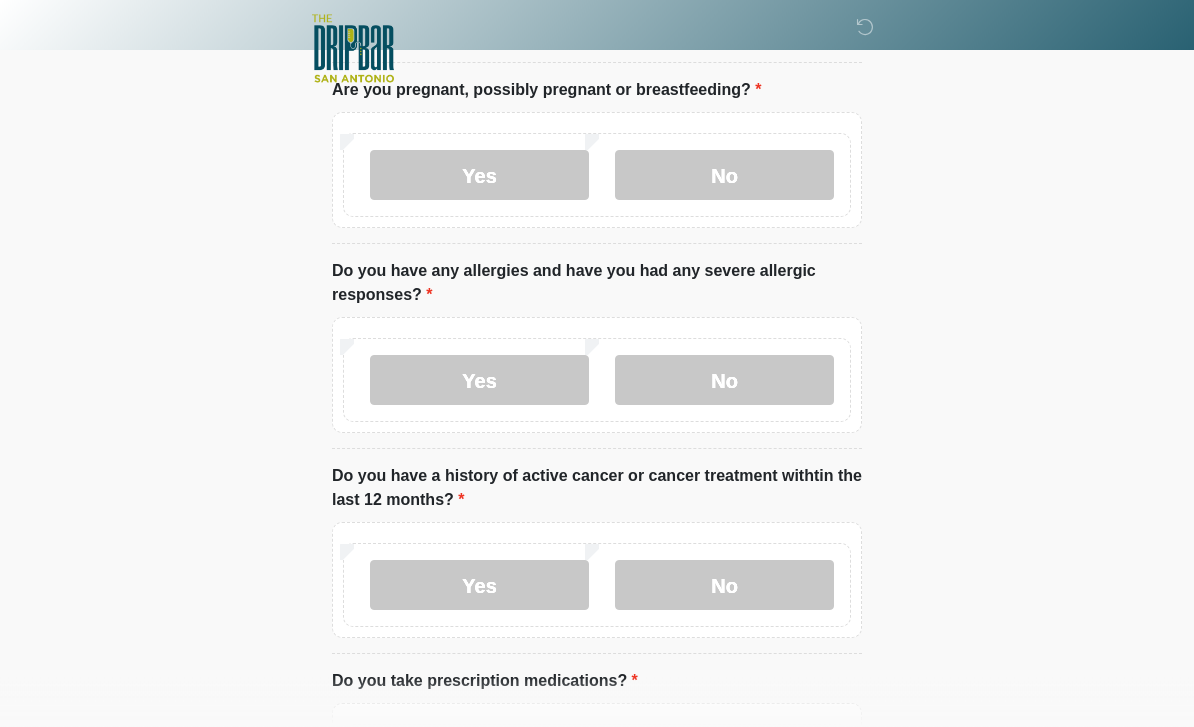 scroll, scrollTop: 204, scrollLeft: 0, axis: vertical 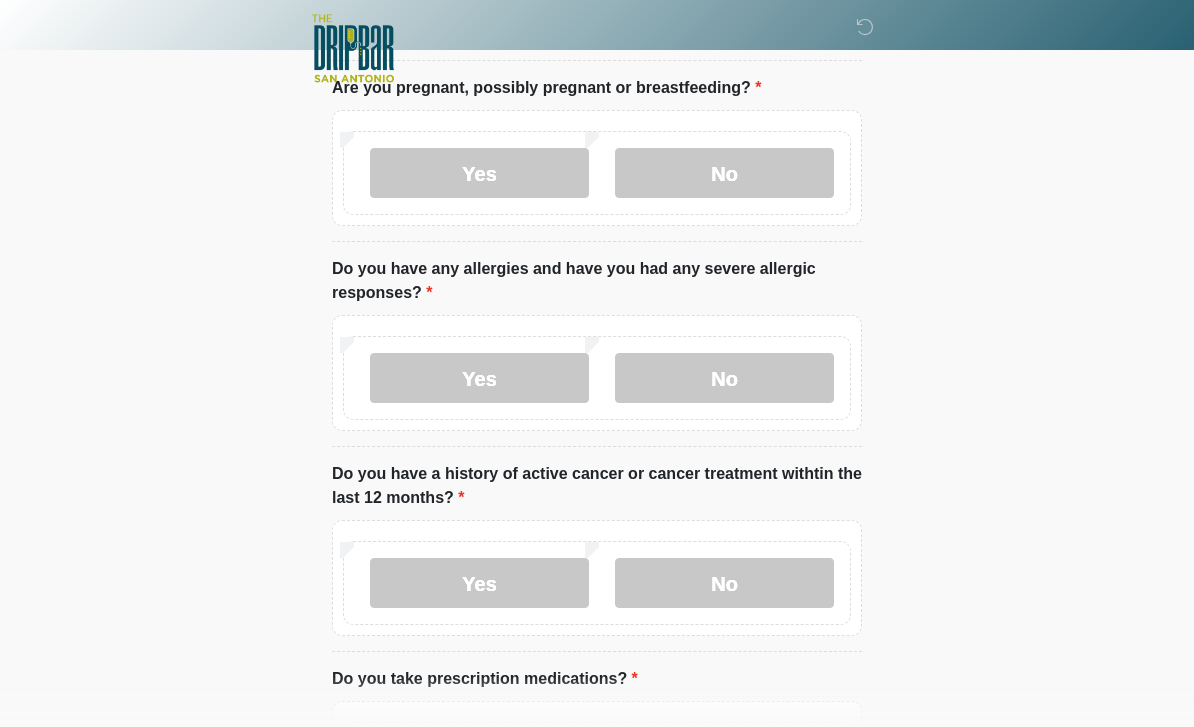 click on "No" at bounding box center [724, 379] 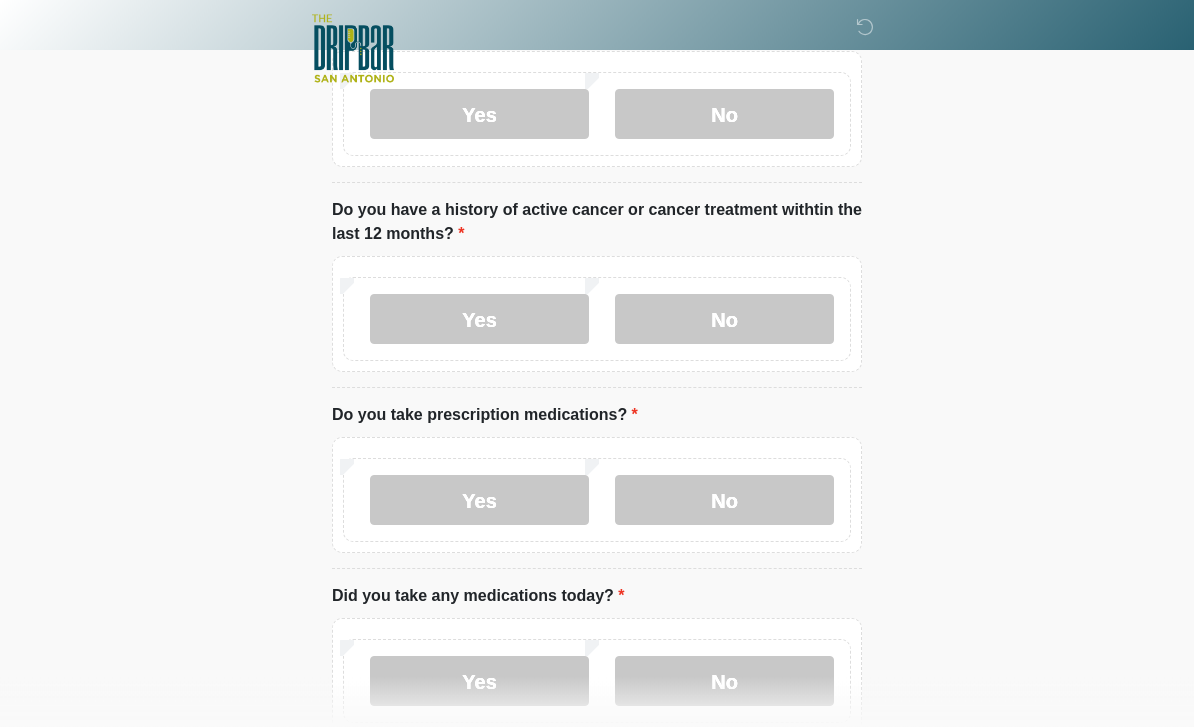 scroll, scrollTop: 470, scrollLeft: 0, axis: vertical 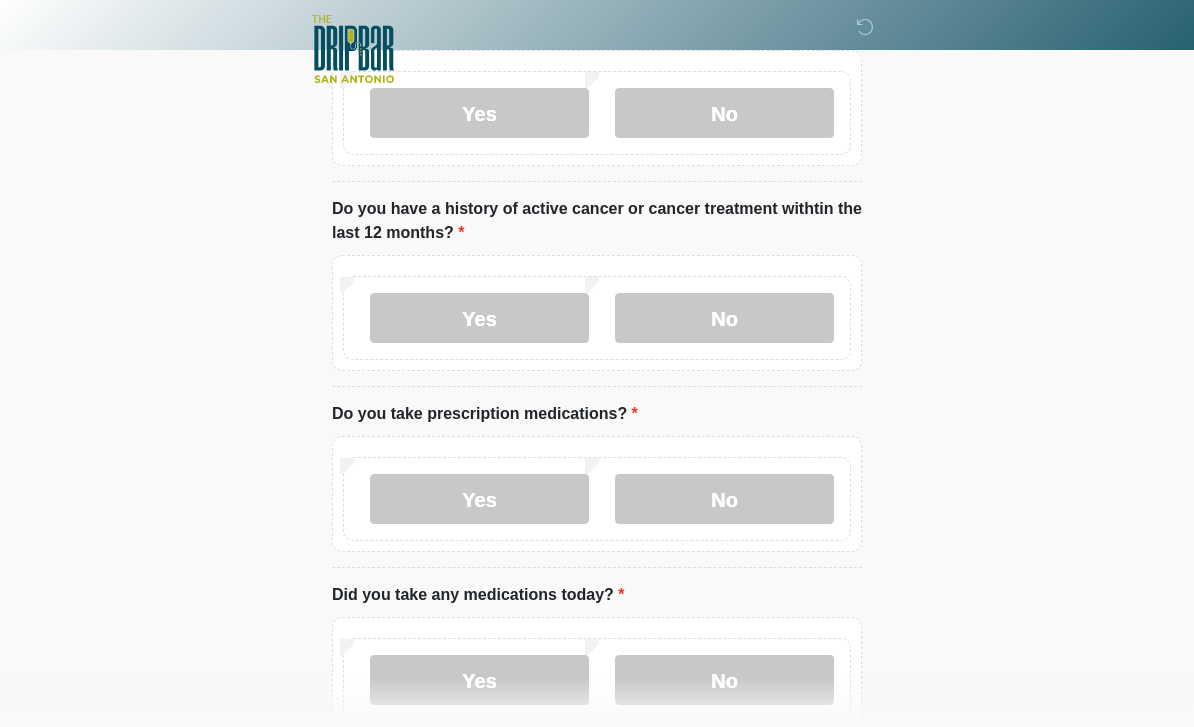 click on "No" at bounding box center [724, 318] 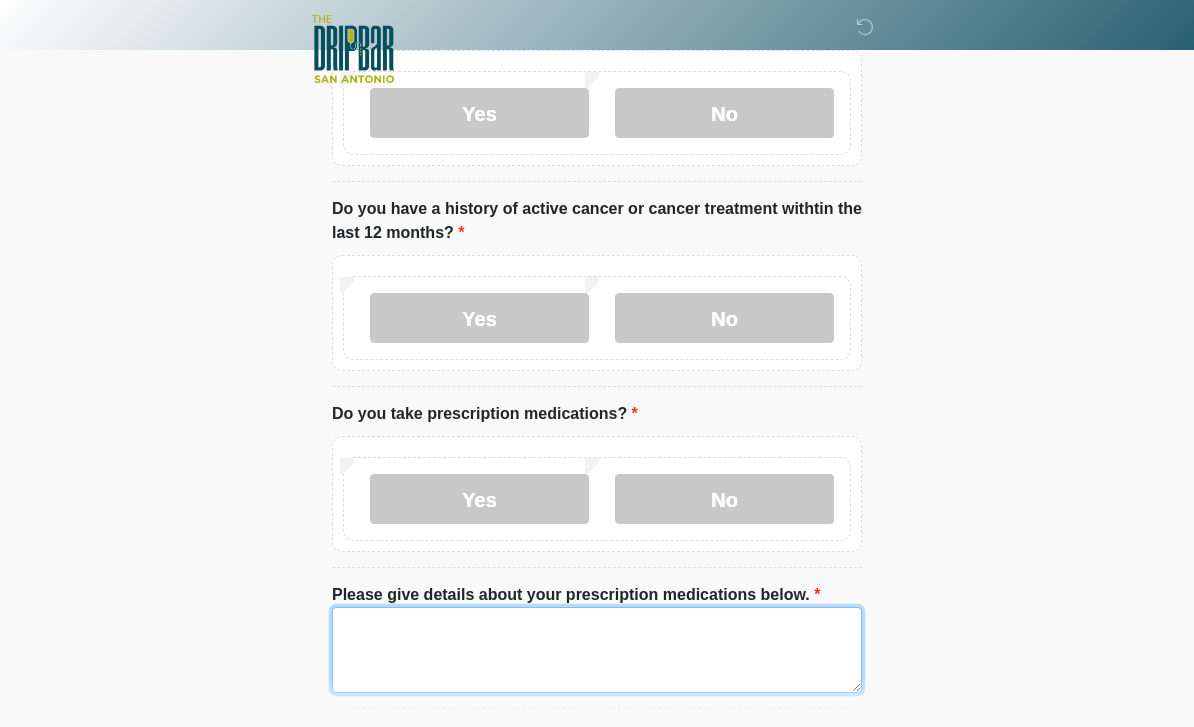 click on "Please give details about your prescription medications below." at bounding box center [597, 650] 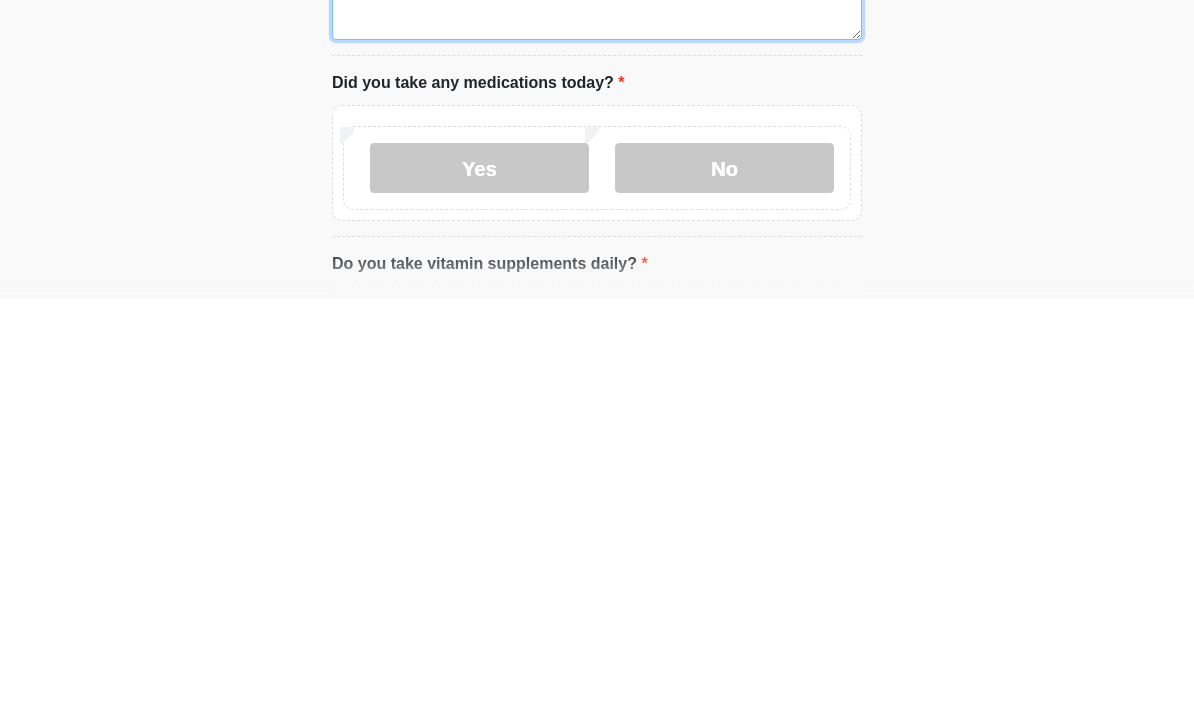 scroll, scrollTop: 701, scrollLeft: 0, axis: vertical 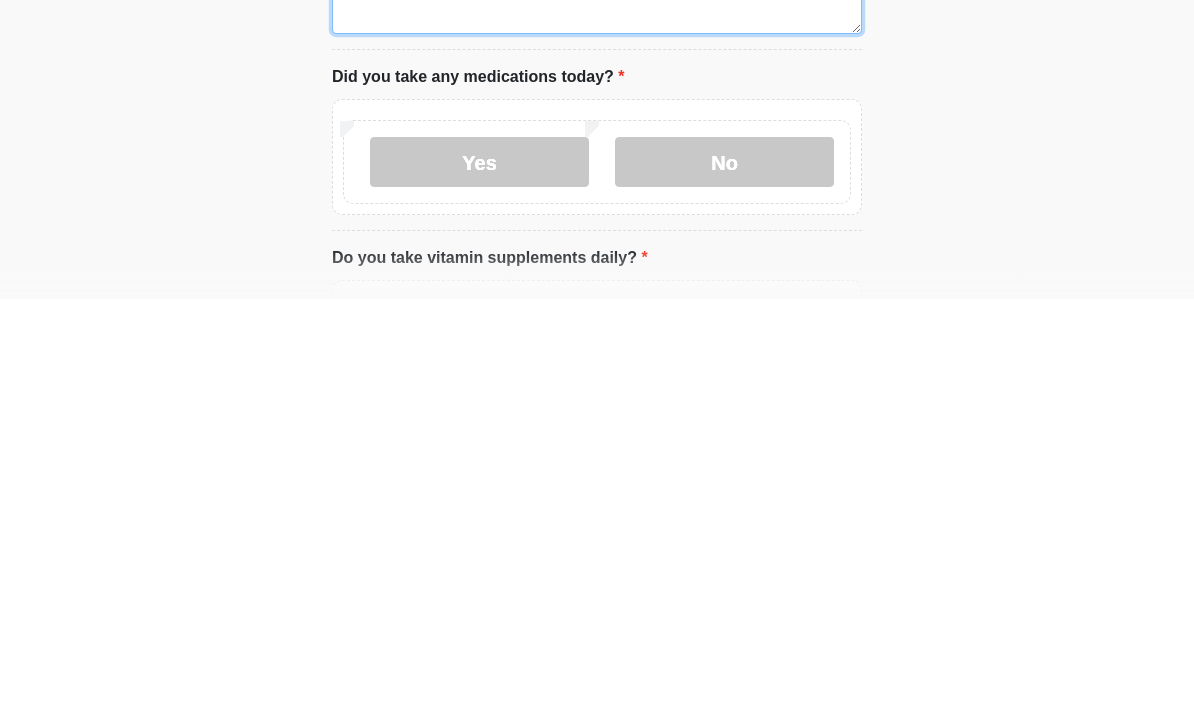 type on "*******" 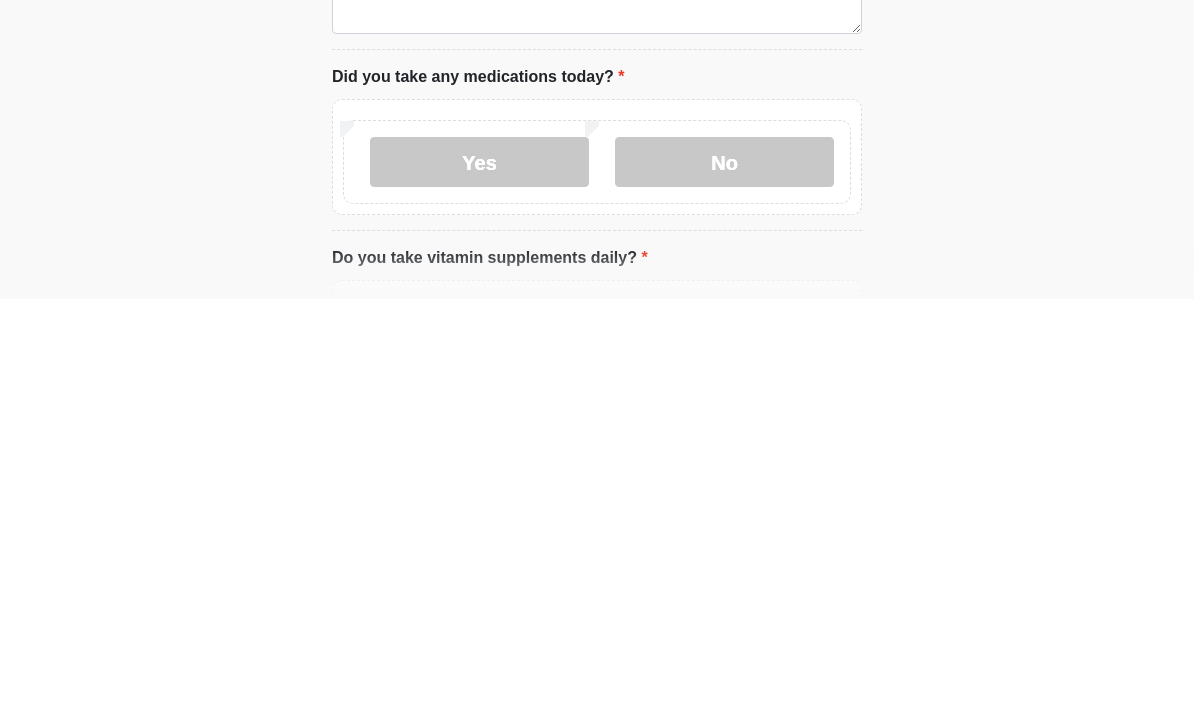 click on "Yes" at bounding box center [479, 590] 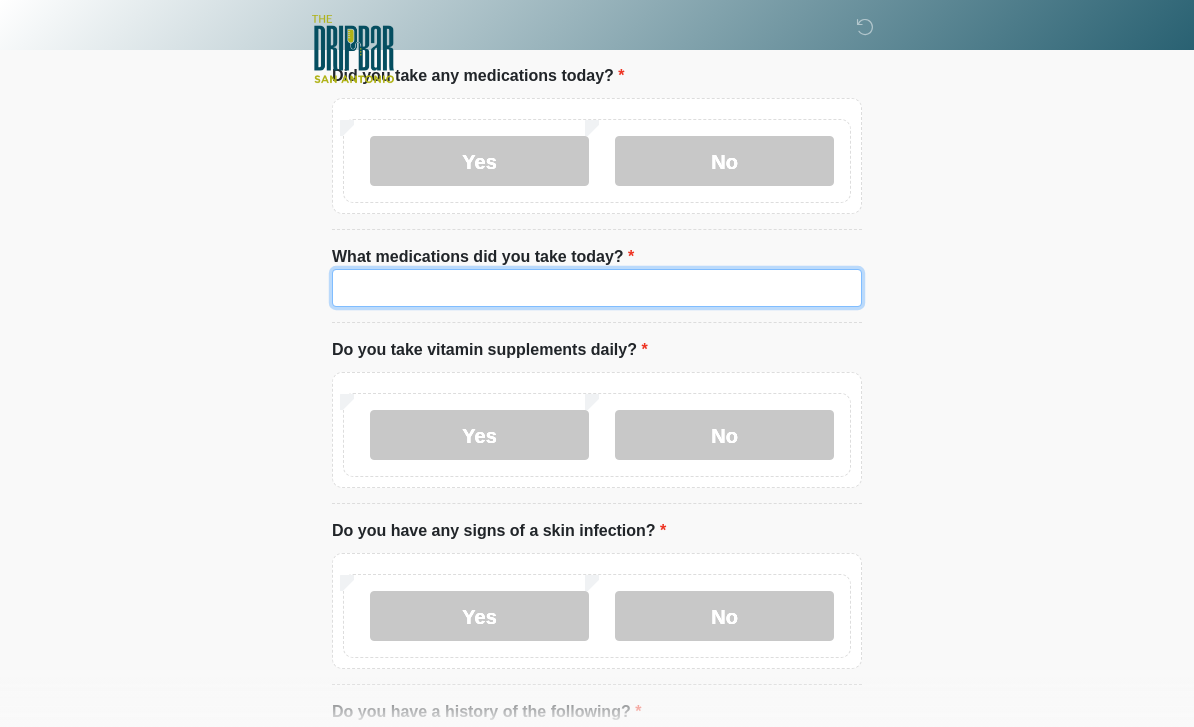 click on "What medications did you take today?" at bounding box center [597, 288] 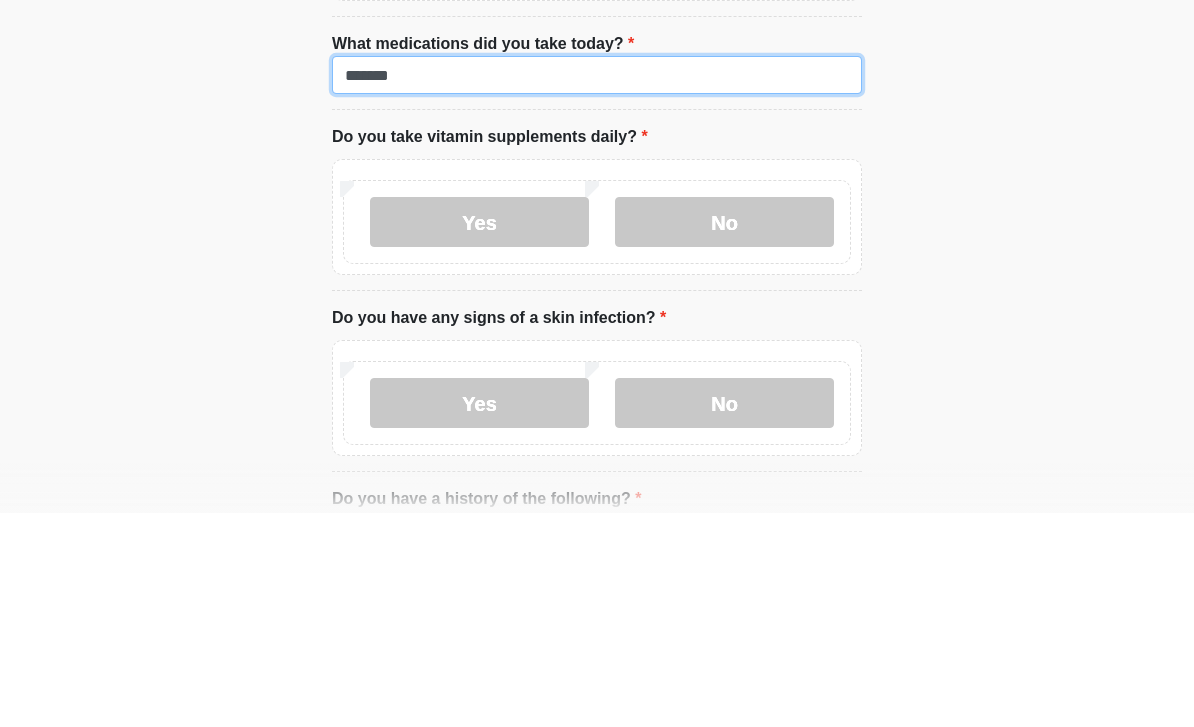 type on "*******" 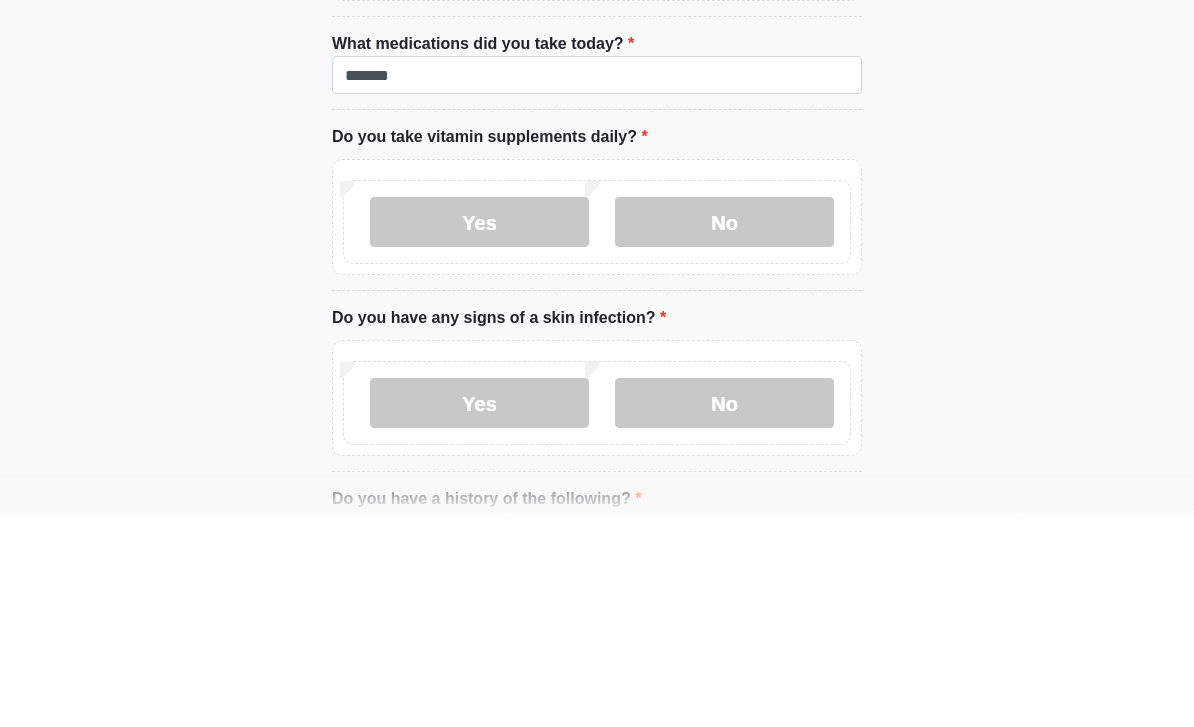 click on "No" at bounding box center [724, 436] 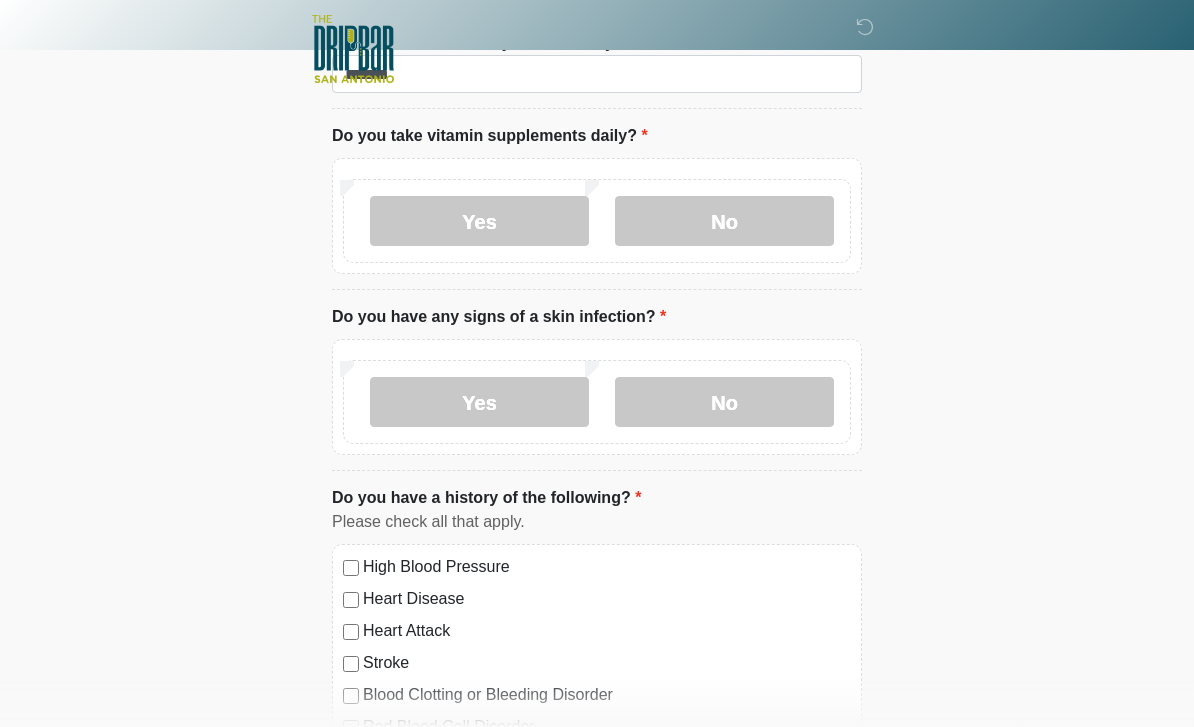 click on "No" at bounding box center (724, 402) 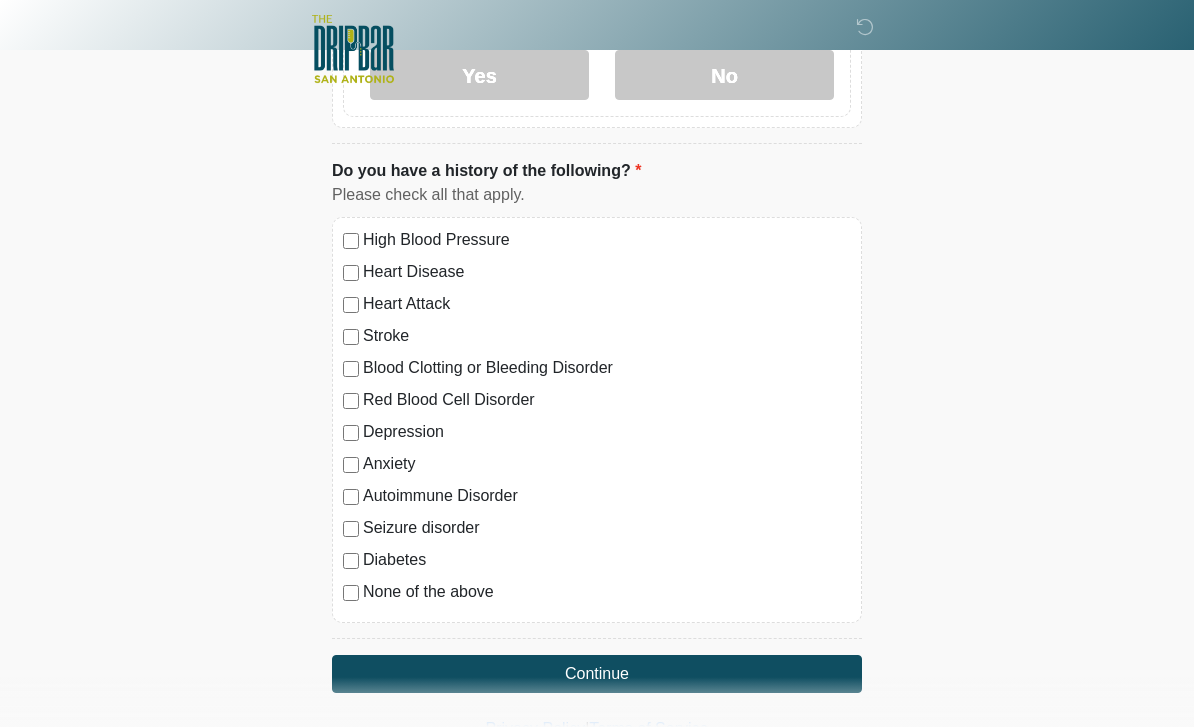 scroll, scrollTop: 1676, scrollLeft: 0, axis: vertical 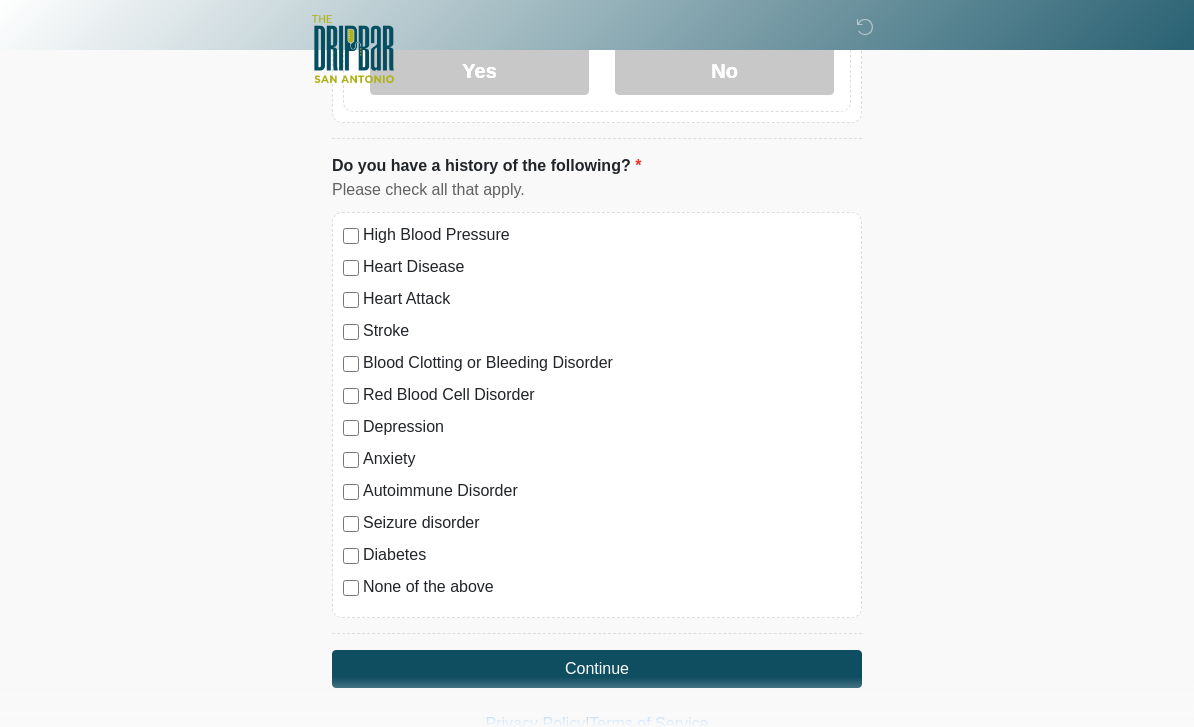 click on "None of the above" at bounding box center (607, 587) 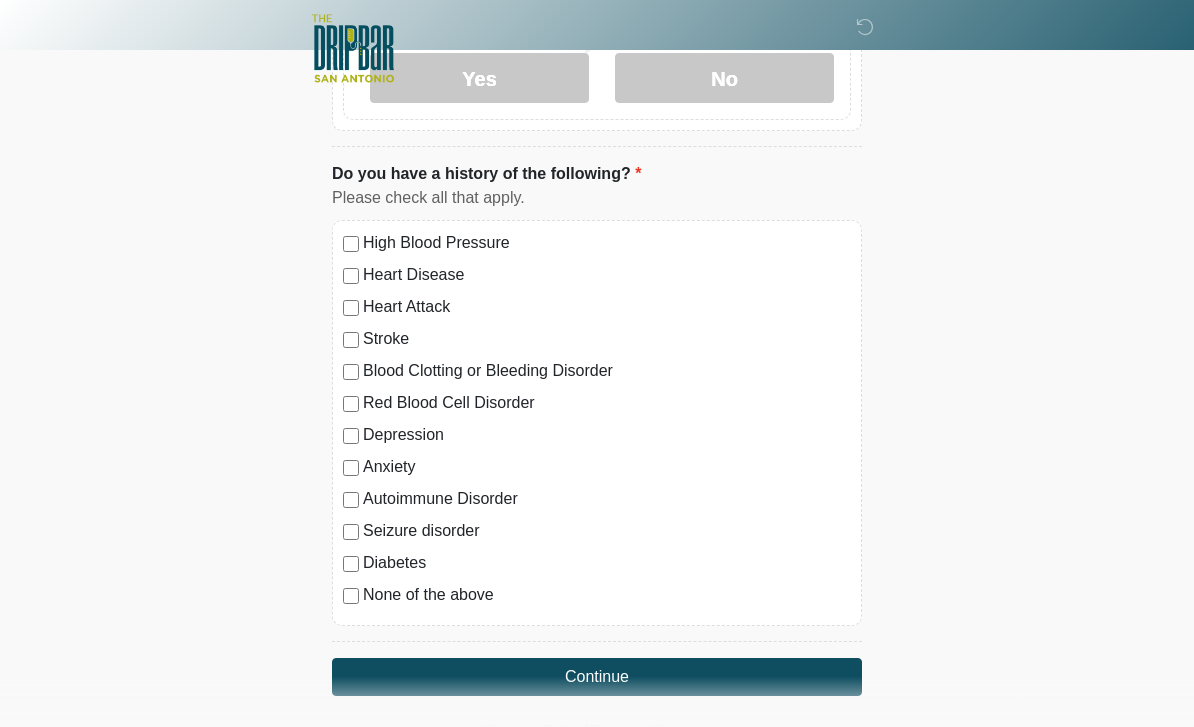 scroll, scrollTop: 1668, scrollLeft: 0, axis: vertical 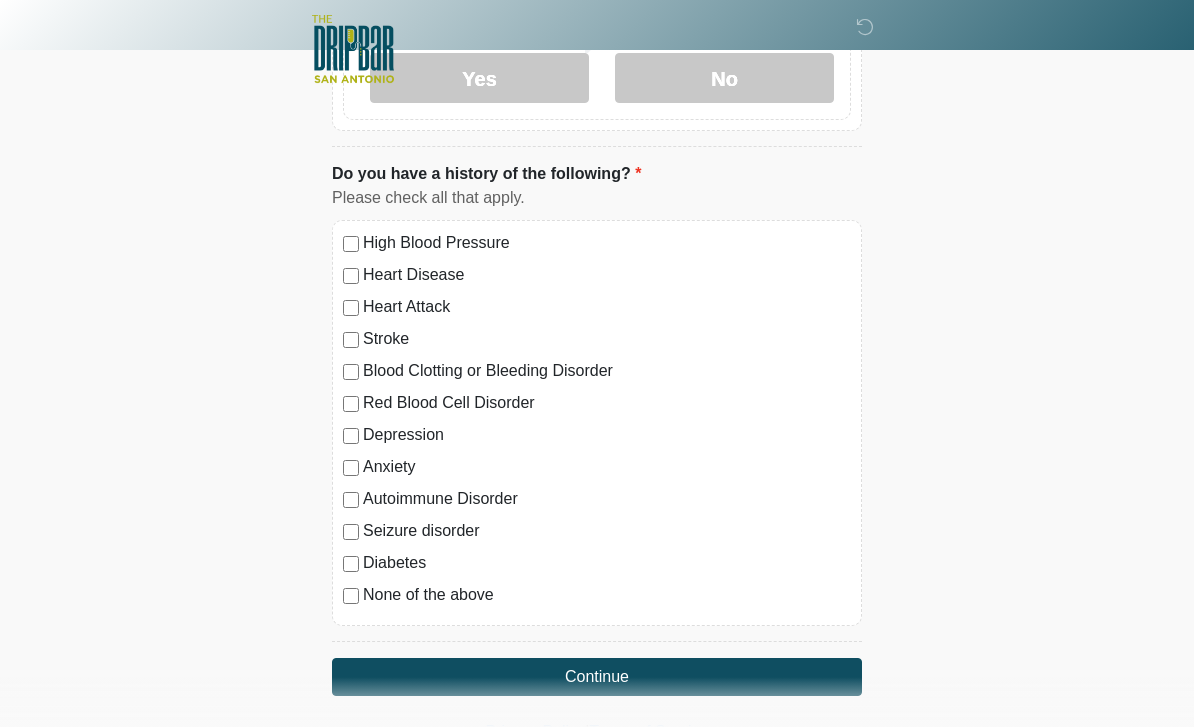 click on "Continue" at bounding box center [597, 677] 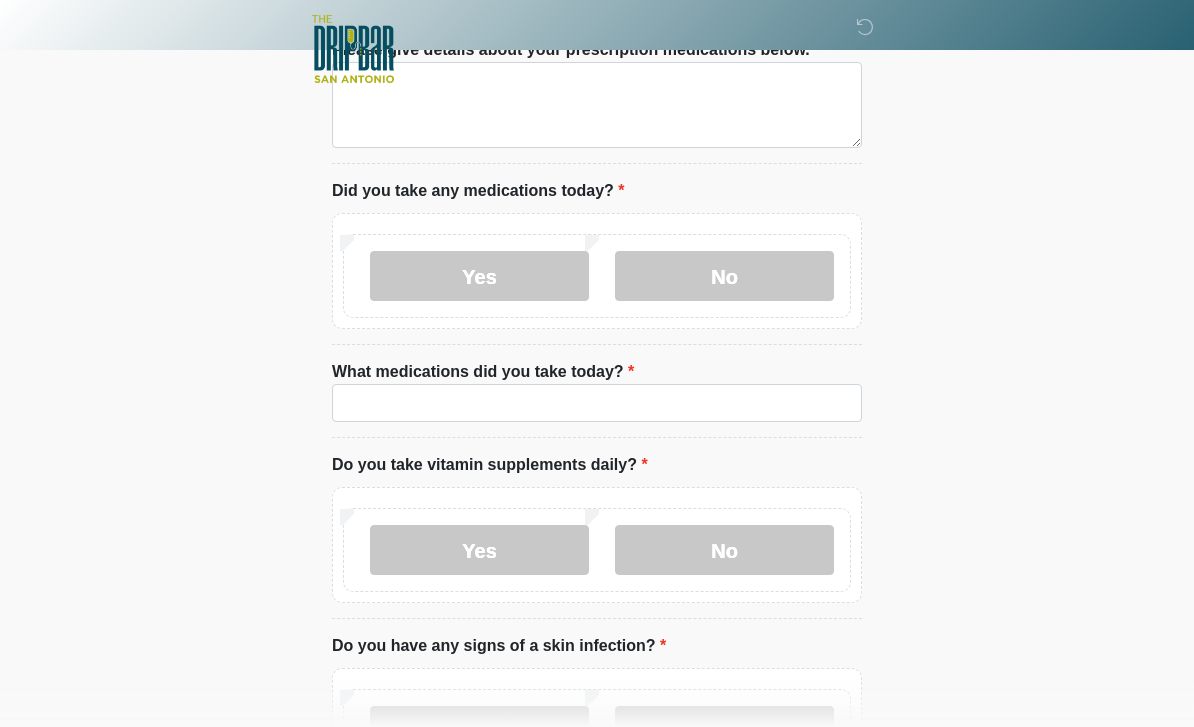 scroll, scrollTop: 0, scrollLeft: 0, axis: both 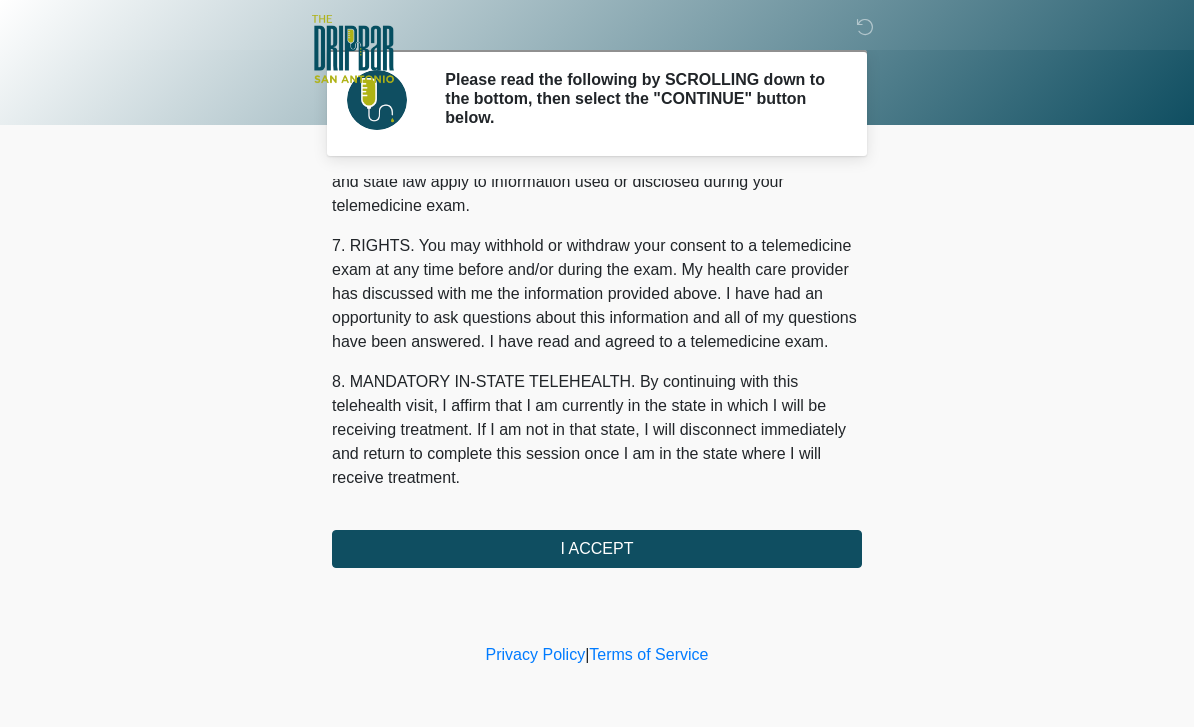 click on "I ACCEPT" at bounding box center [597, 549] 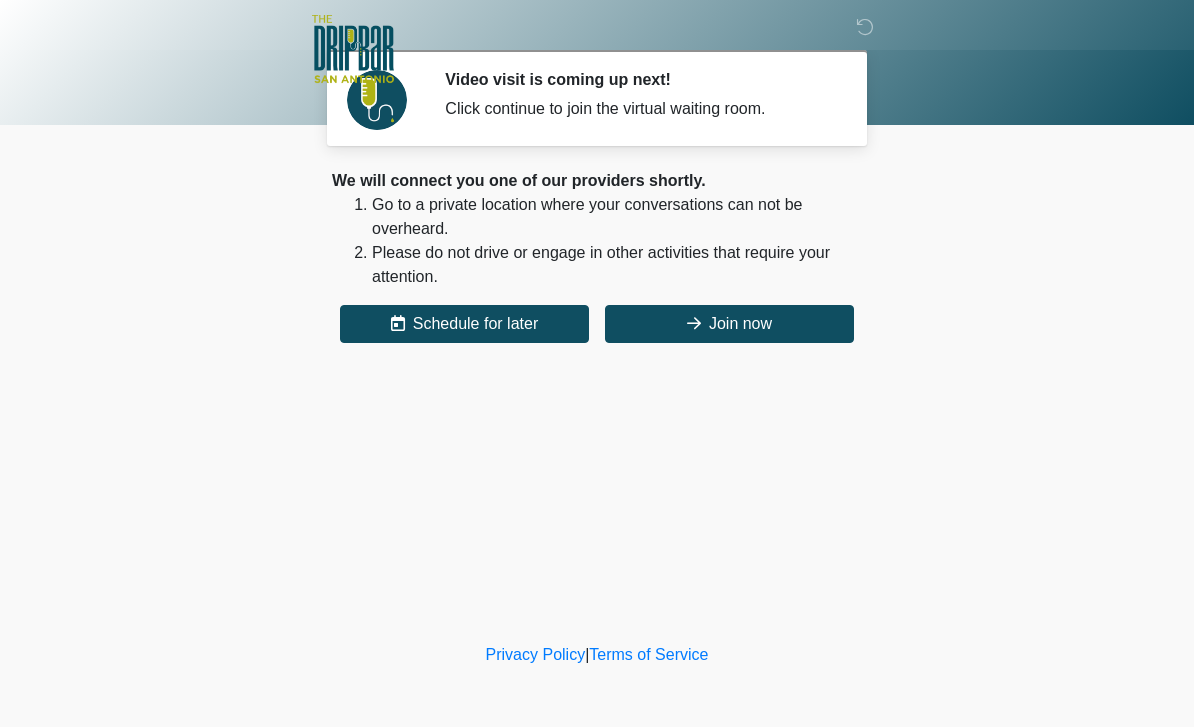 click on "We will connect you one of our providers shortly.
Go to a private location where your conversations can not be overheard. Please do not drive or engage in other activities that require your attention.
Schedule for later
Join now
Cancel
Your Appointment is Confirmed!
Invalid date
We've emailed you the invite and "join" link.  You can also  add to your calendar here :
Add to Calendar
Add to Google
If you need to reschedule, click the link below:" at bounding box center [597, 256] 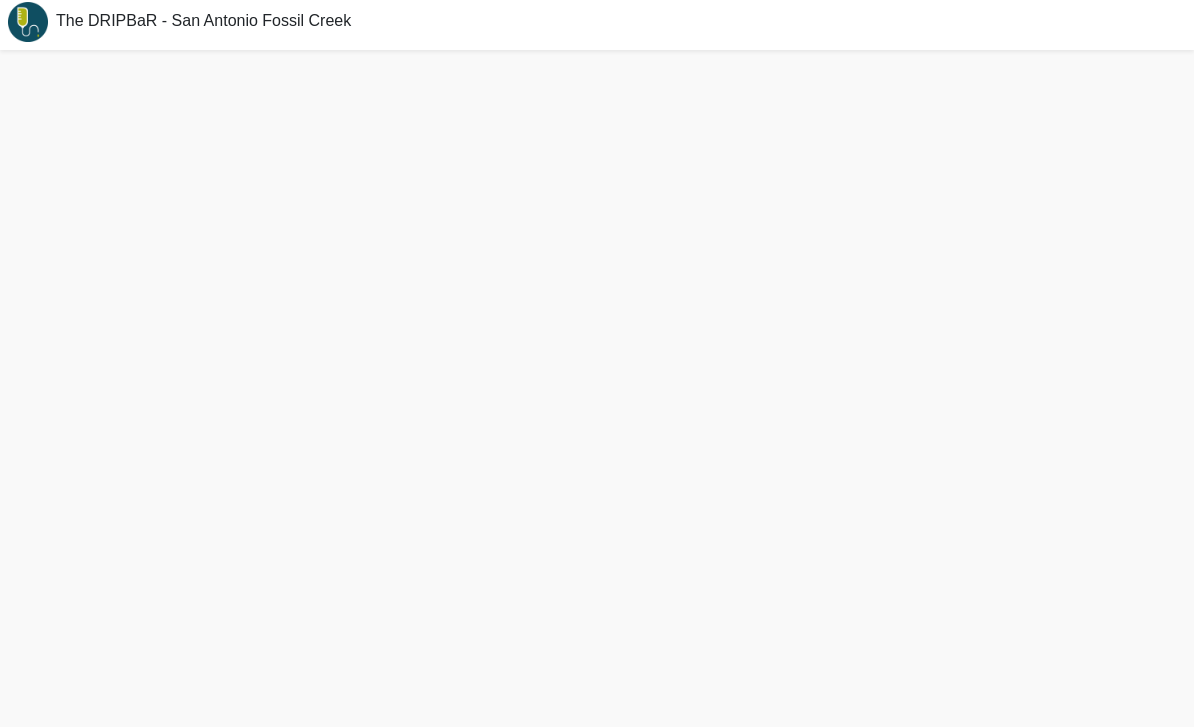 scroll, scrollTop: 0, scrollLeft: 0, axis: both 